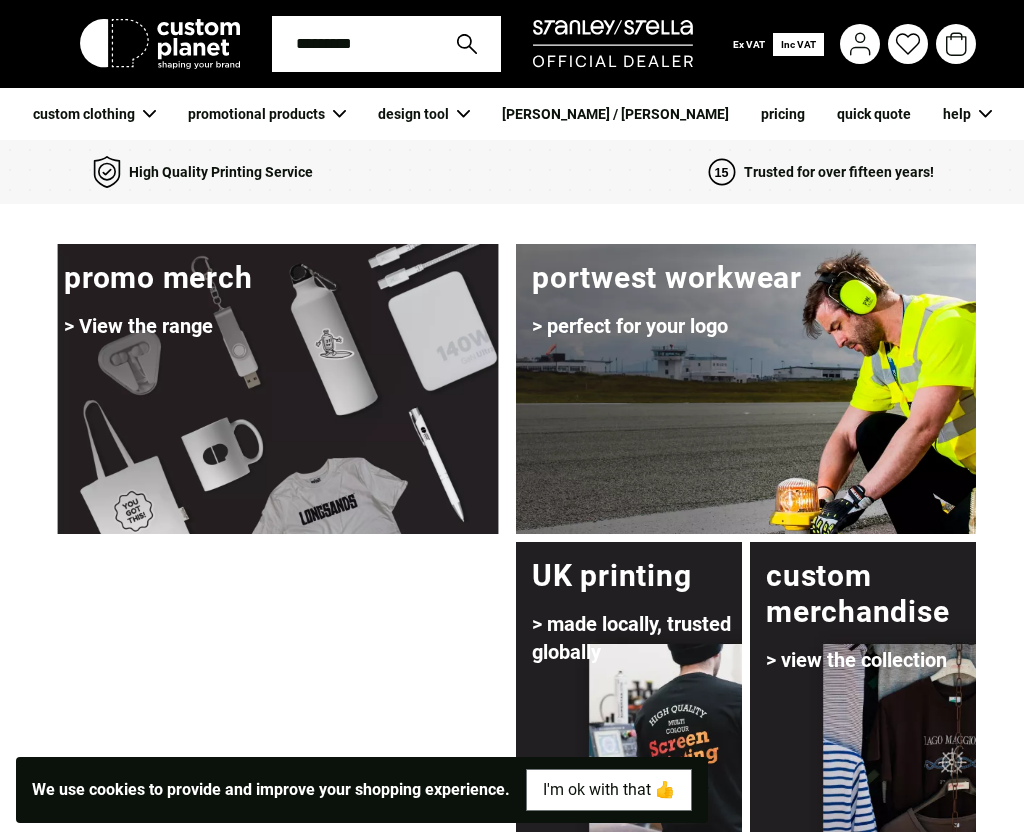 scroll, scrollTop: 68, scrollLeft: 0, axis: vertical 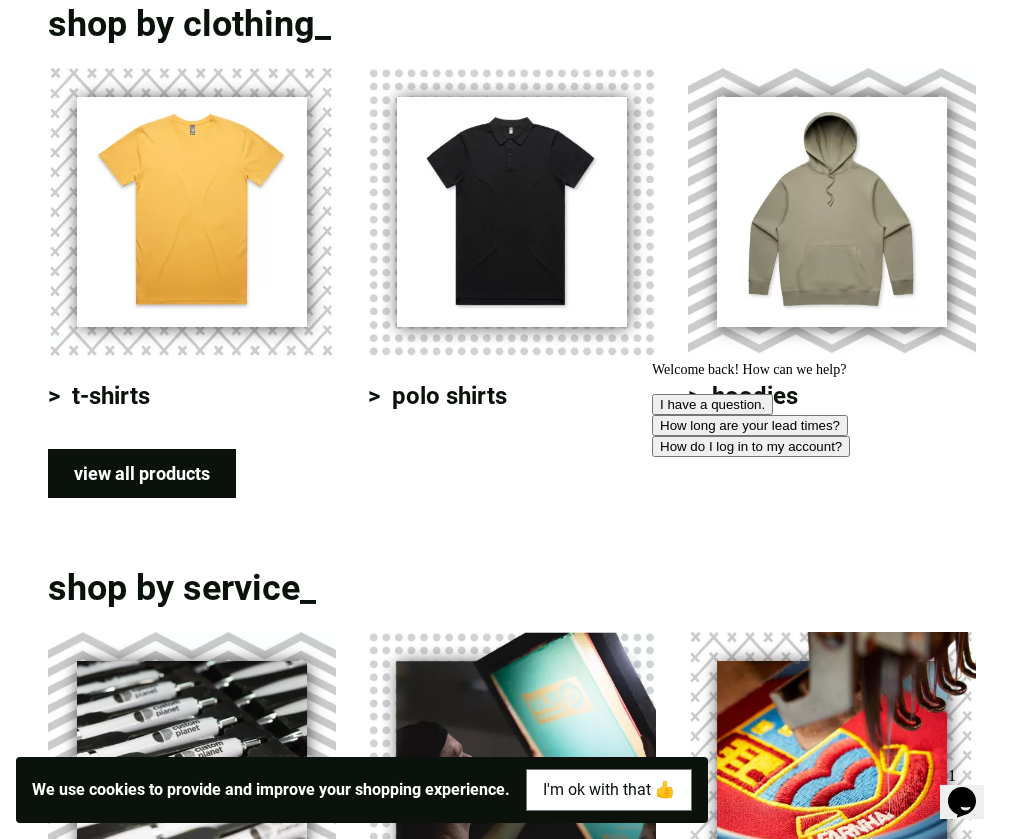 click on "view all products" at bounding box center (142, 473) 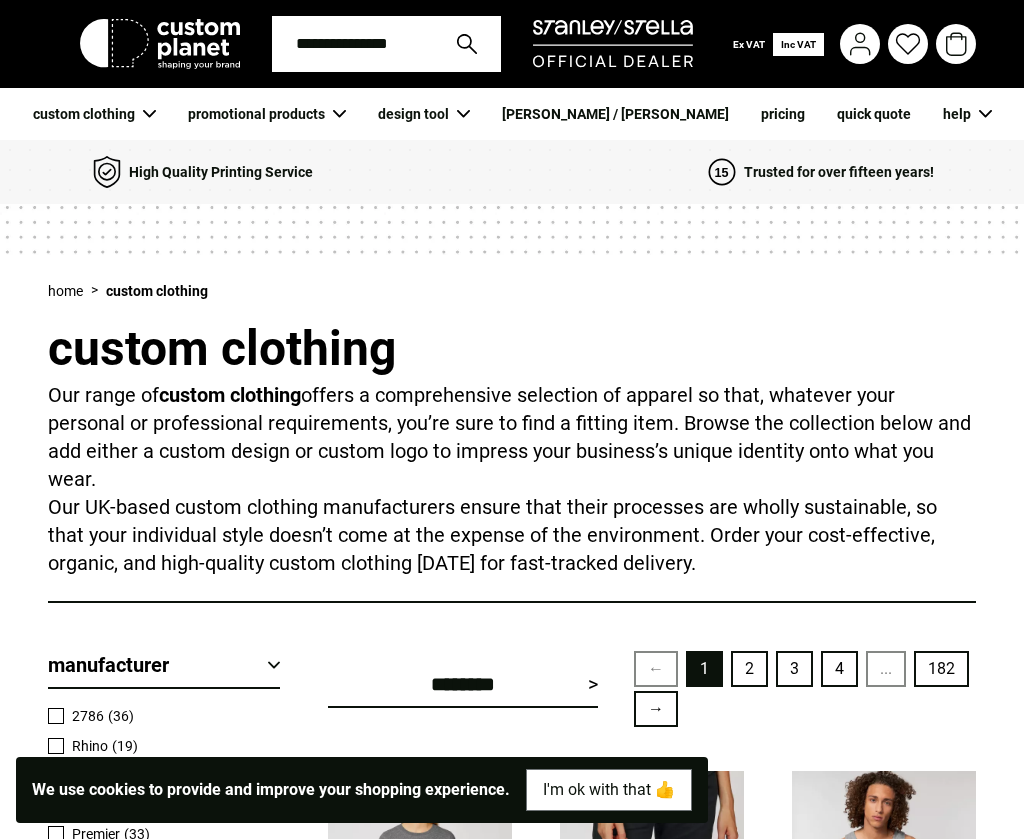 scroll, scrollTop: 0, scrollLeft: 0, axis: both 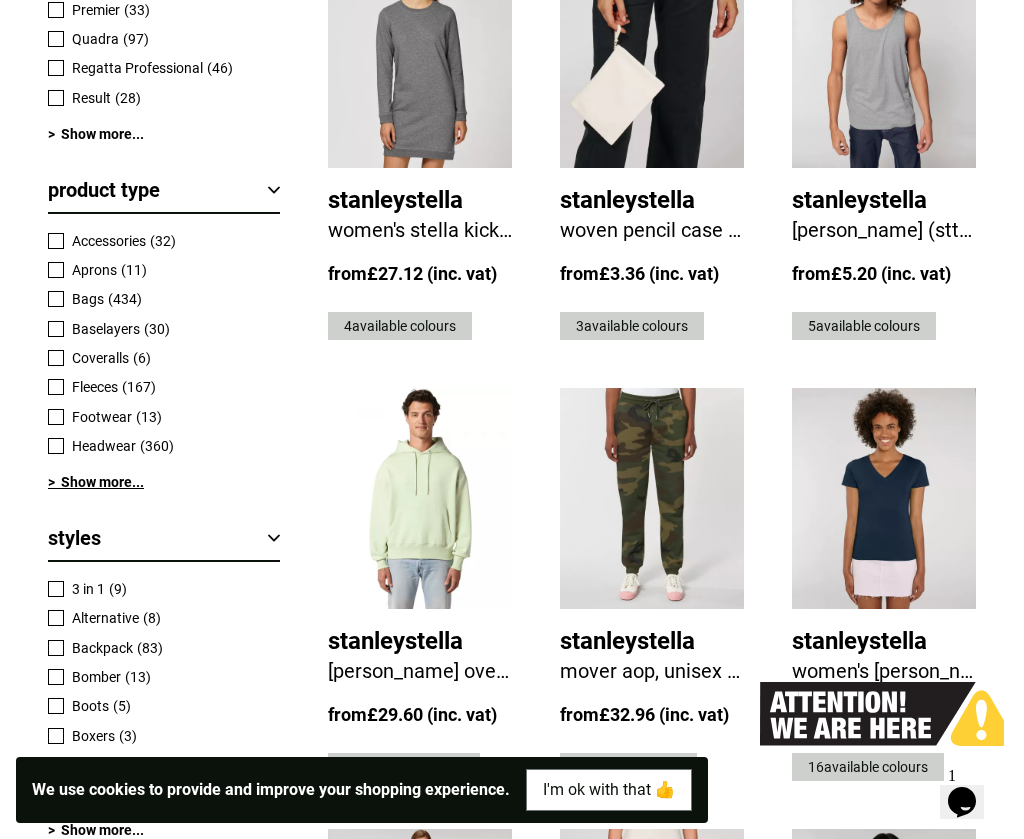 click on ">  Show more..." at bounding box center [164, 482] 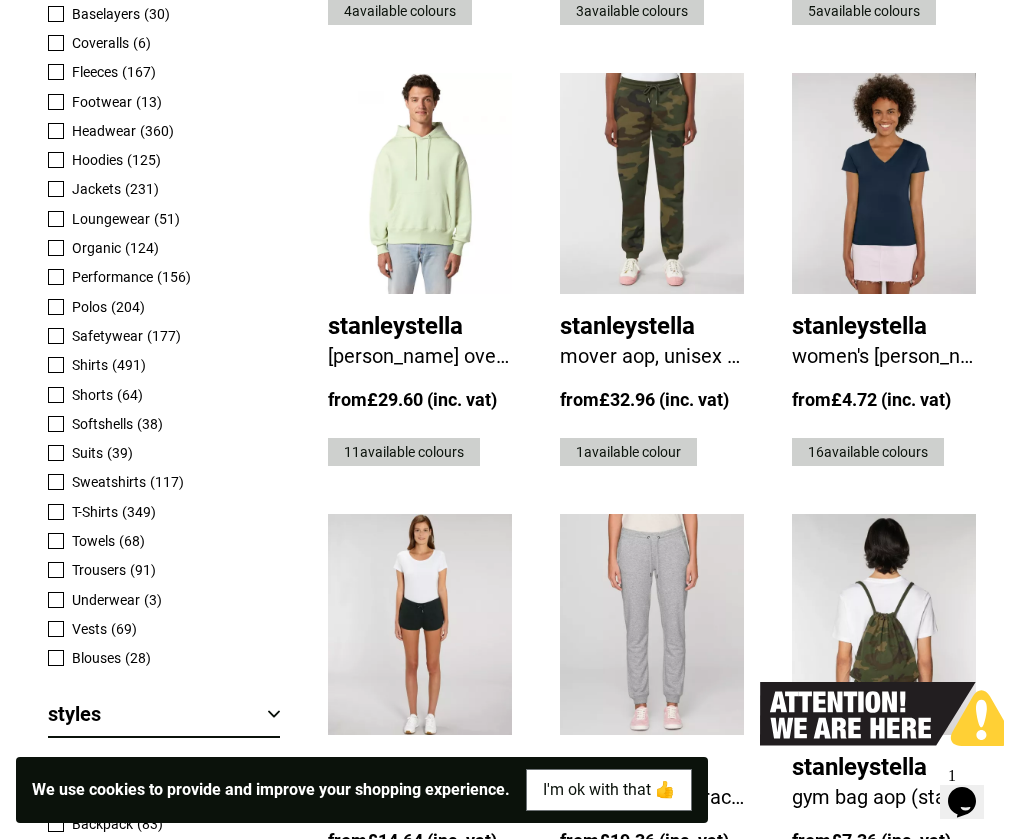 scroll, scrollTop: 1187, scrollLeft: 0, axis: vertical 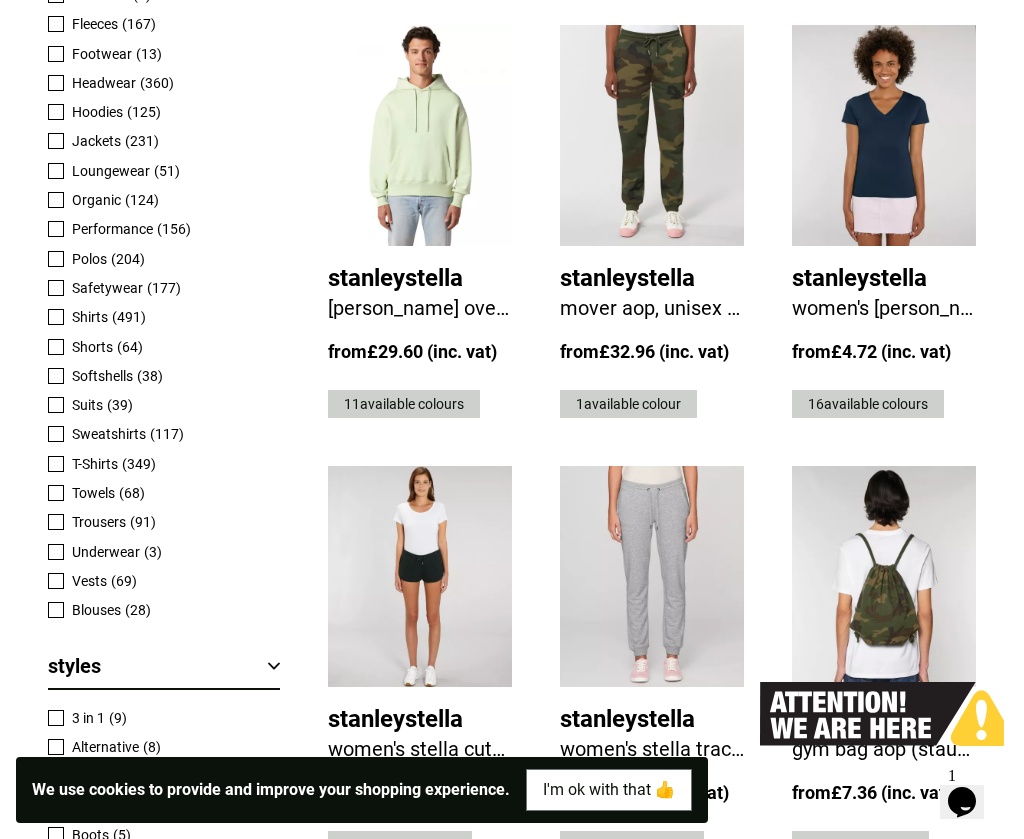 click at bounding box center [56, 434] 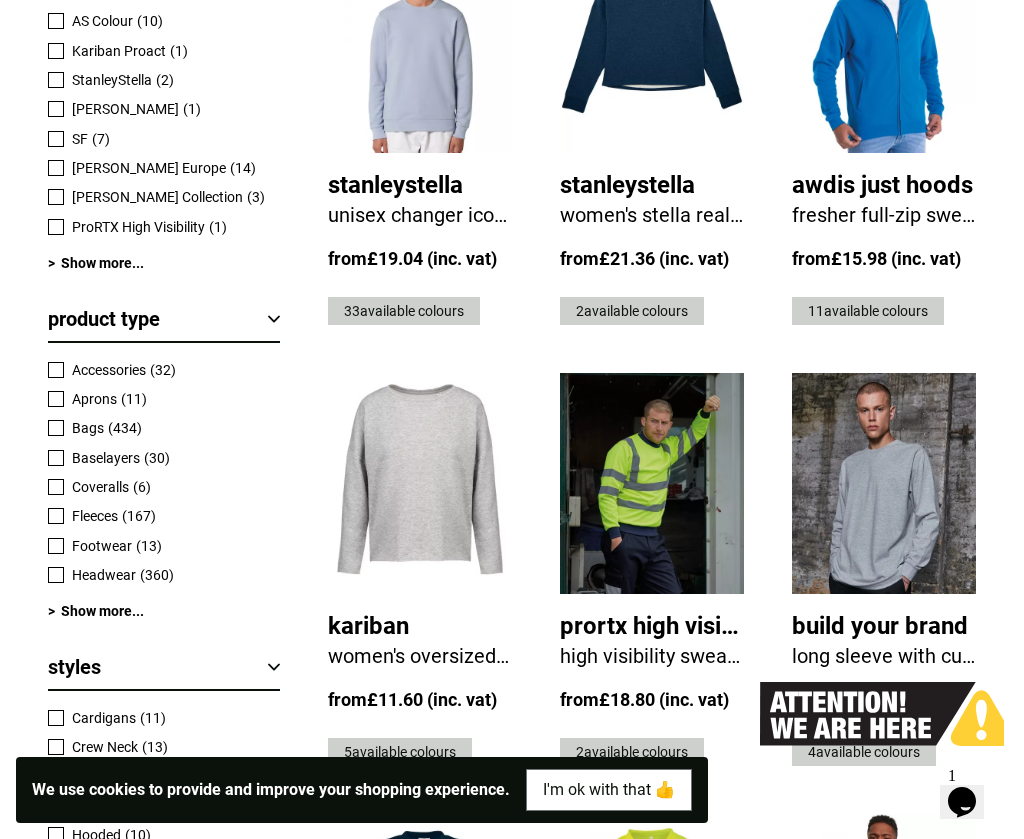 scroll, scrollTop: 856, scrollLeft: 0, axis: vertical 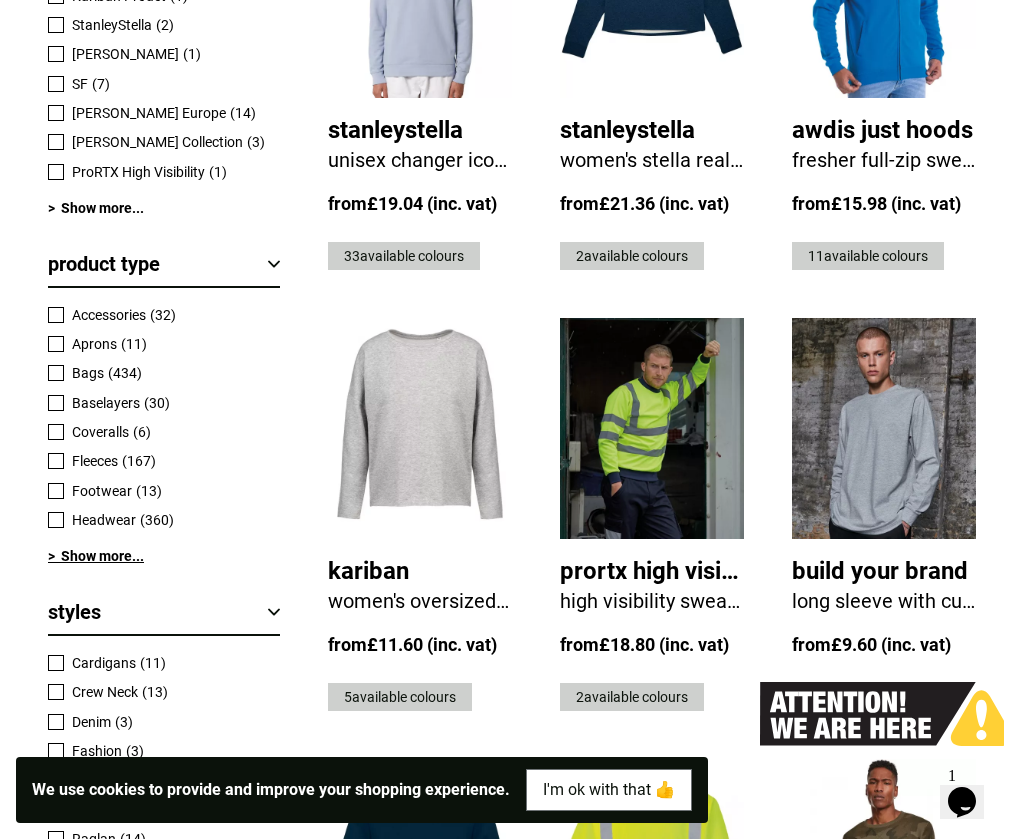 click on ">  Show more..." at bounding box center [164, 556] 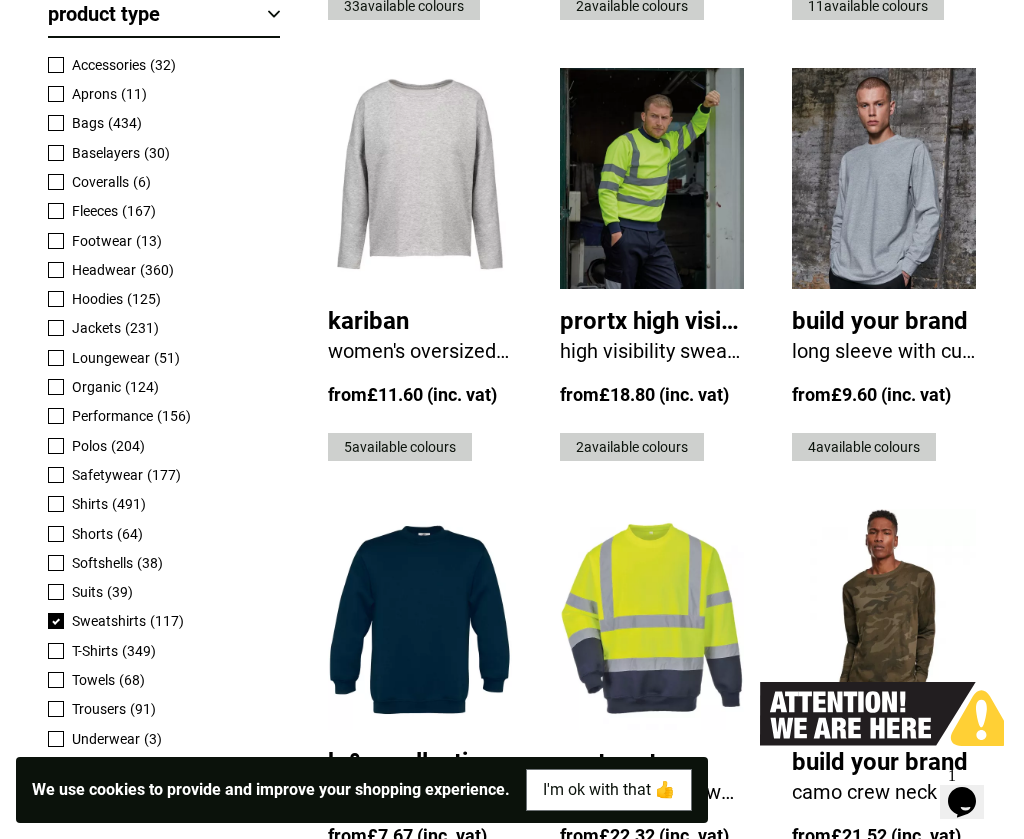 scroll, scrollTop: 1114, scrollLeft: 0, axis: vertical 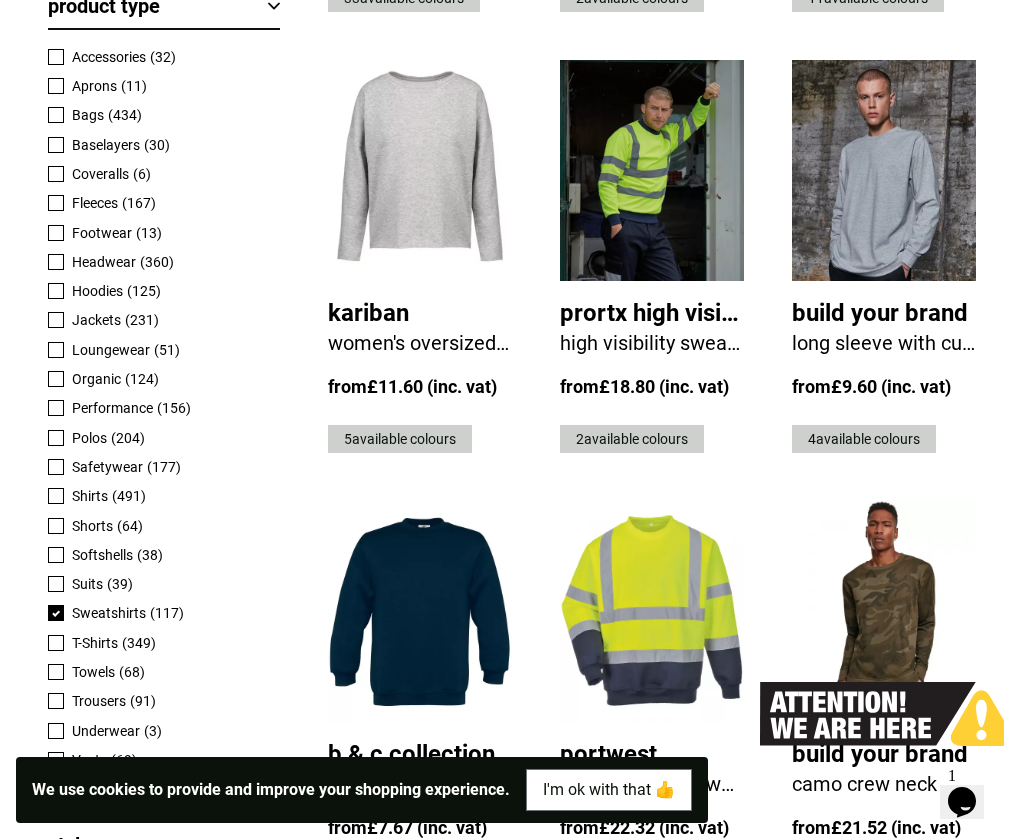 click at bounding box center (56, 379) 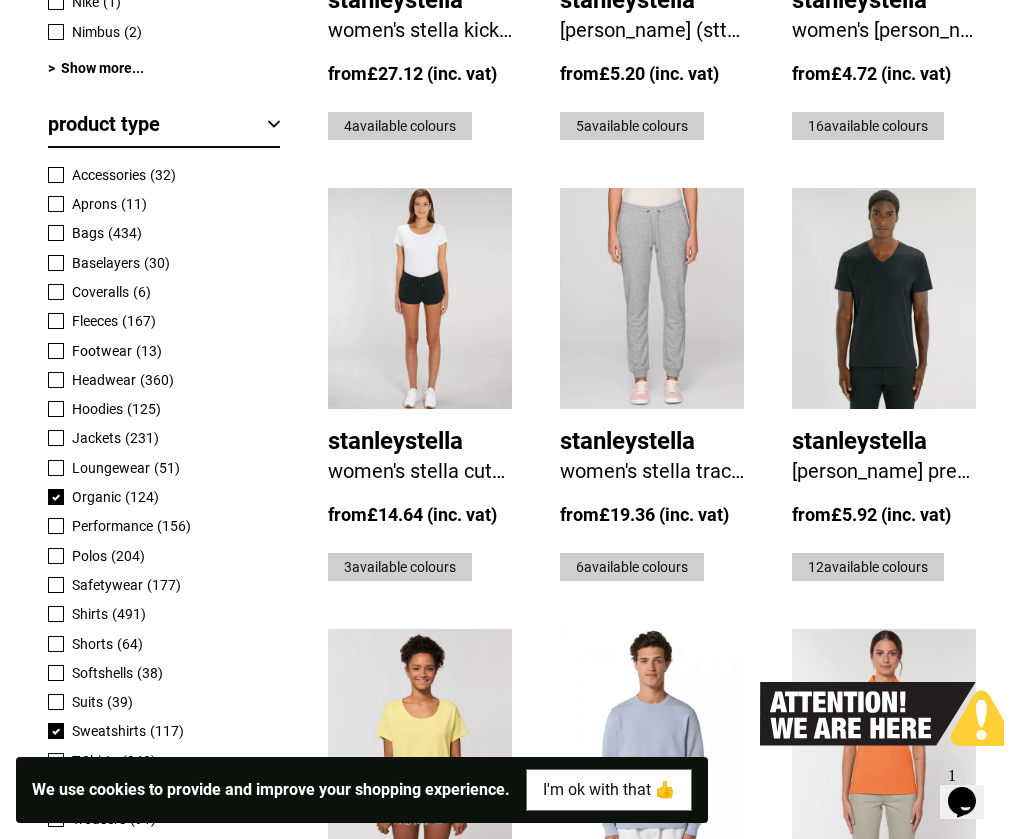 scroll, scrollTop: 1028, scrollLeft: 0, axis: vertical 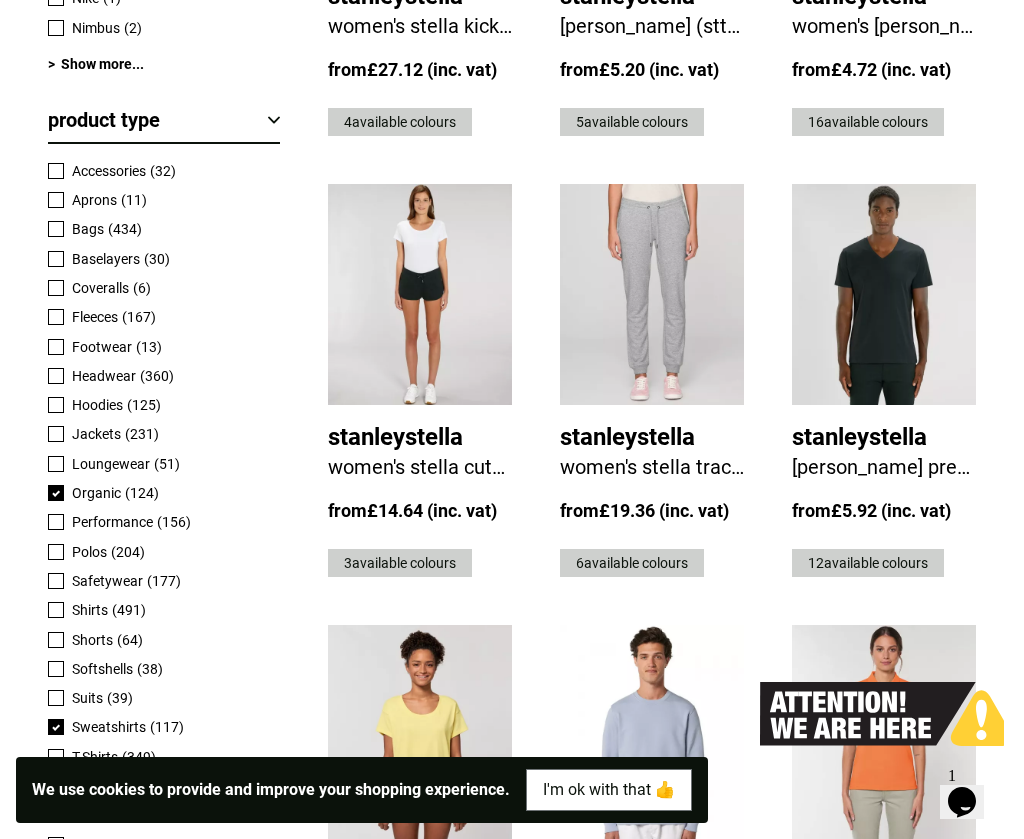 click at bounding box center (56, 405) 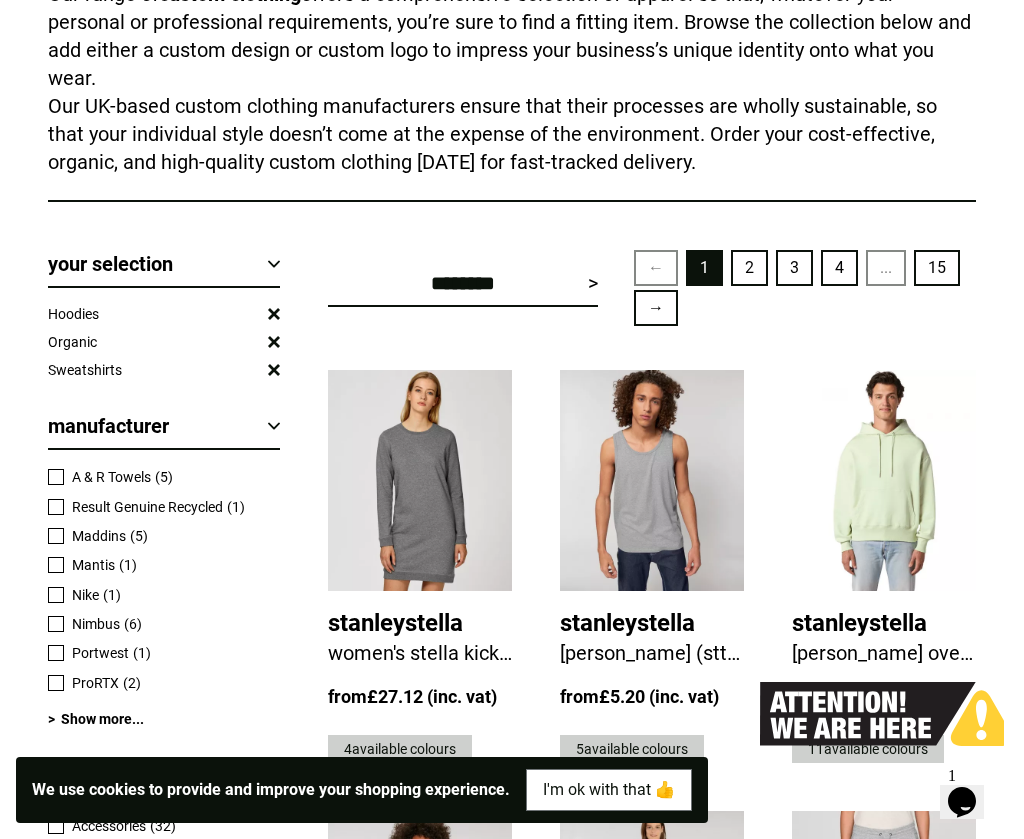scroll, scrollTop: 0, scrollLeft: 0, axis: both 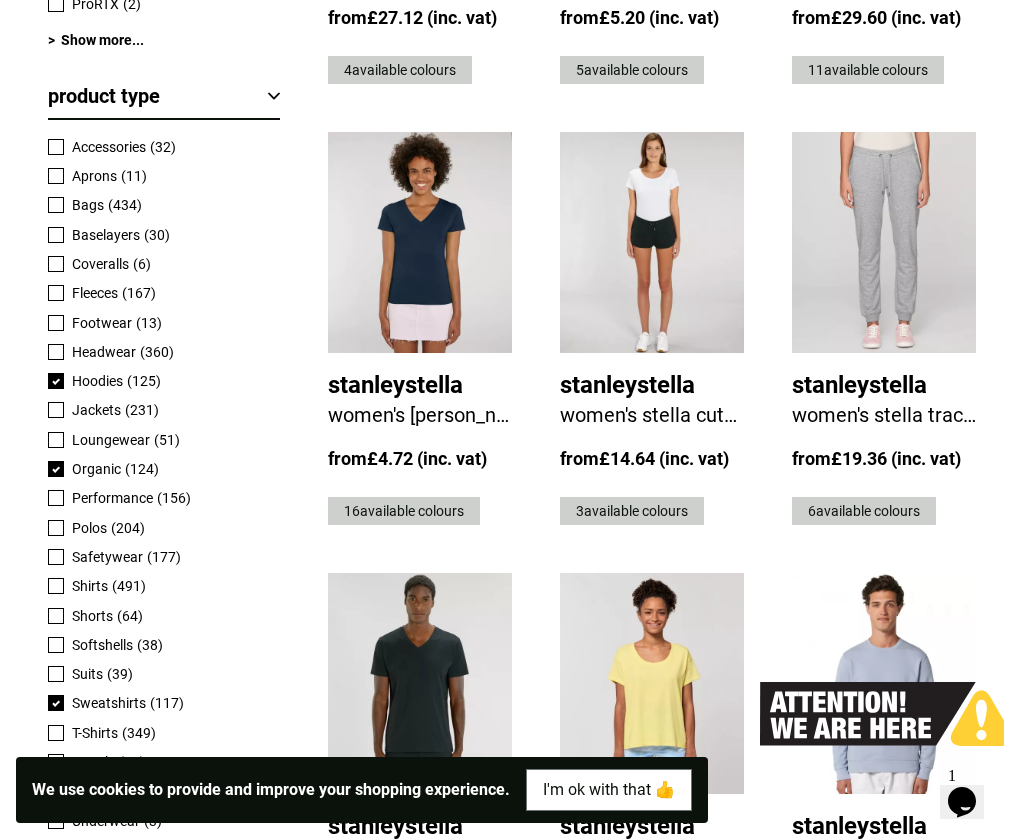 click at bounding box center [56, 293] 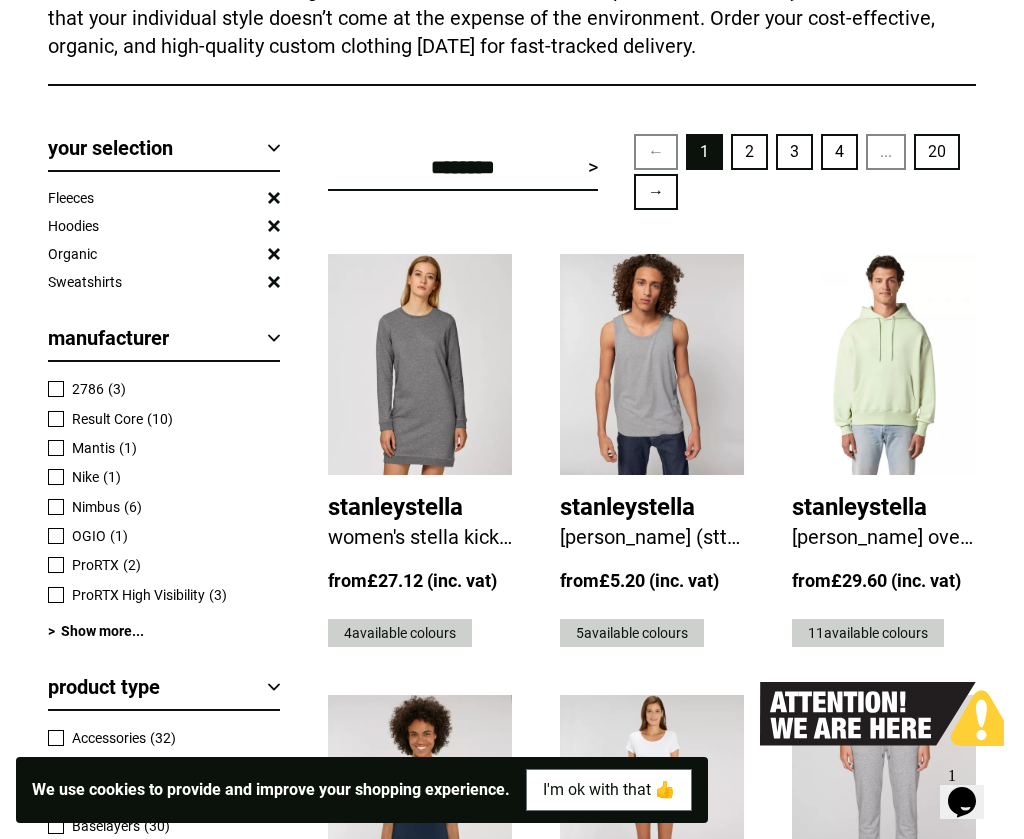 scroll, scrollTop: 518, scrollLeft: 0, axis: vertical 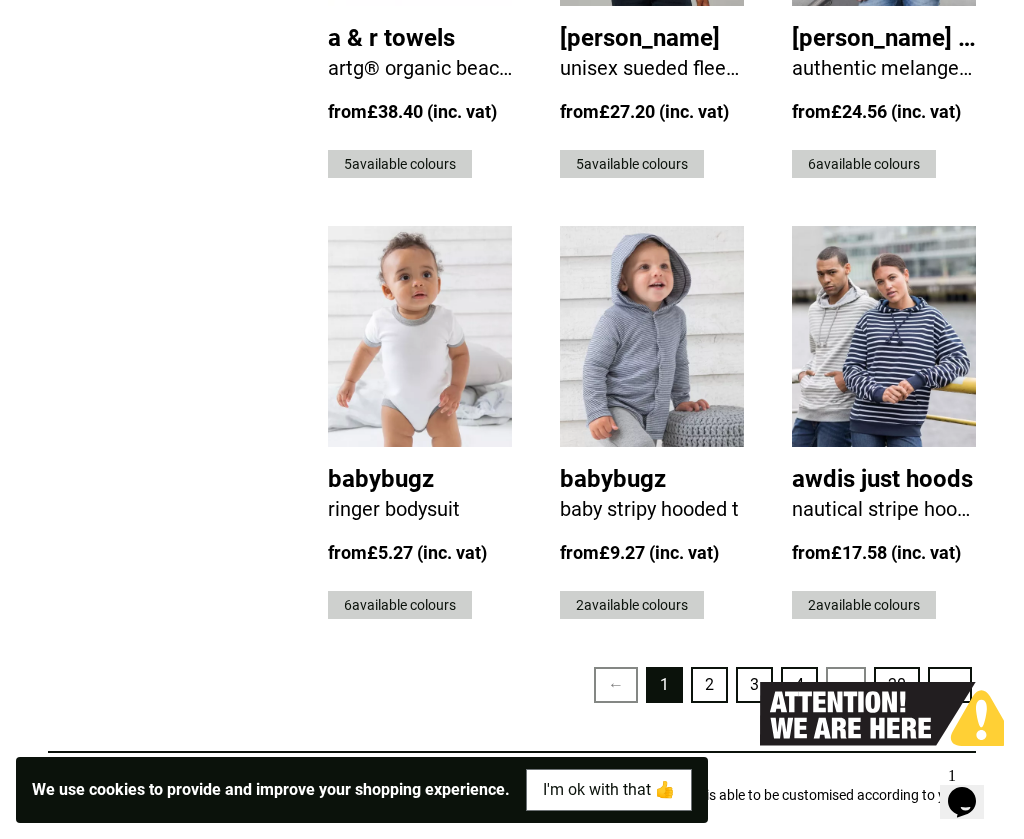 click on "2" at bounding box center [709, 685] 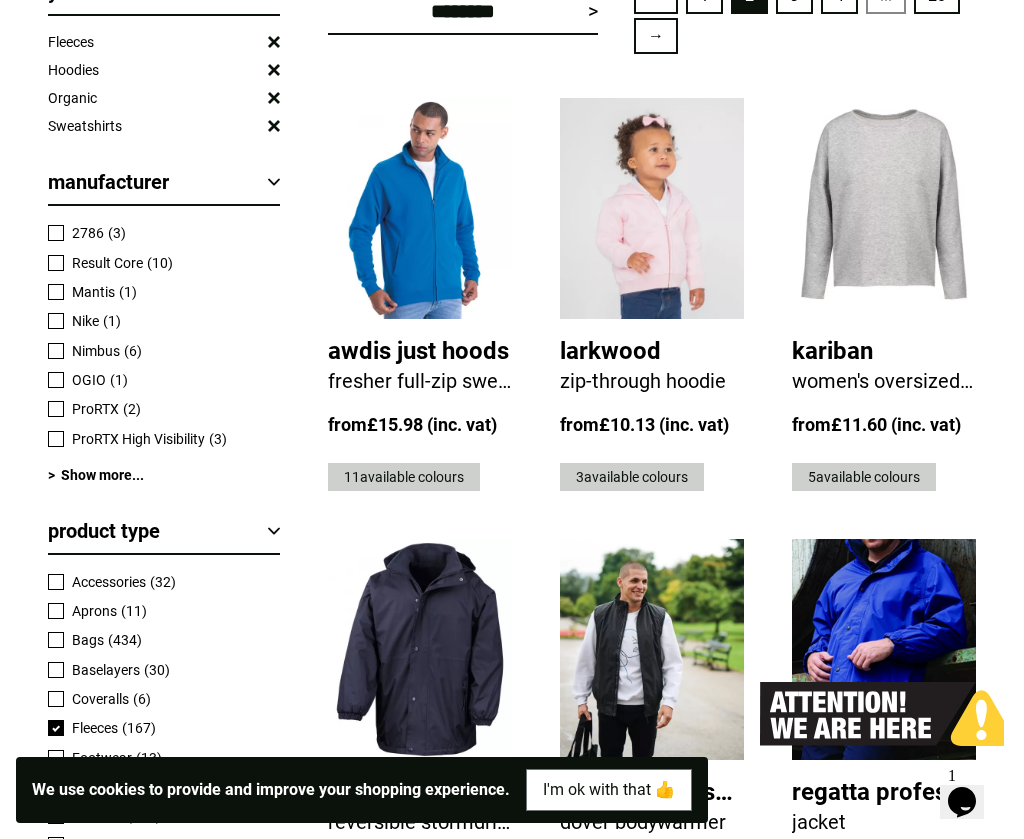 scroll, scrollTop: 675, scrollLeft: 0, axis: vertical 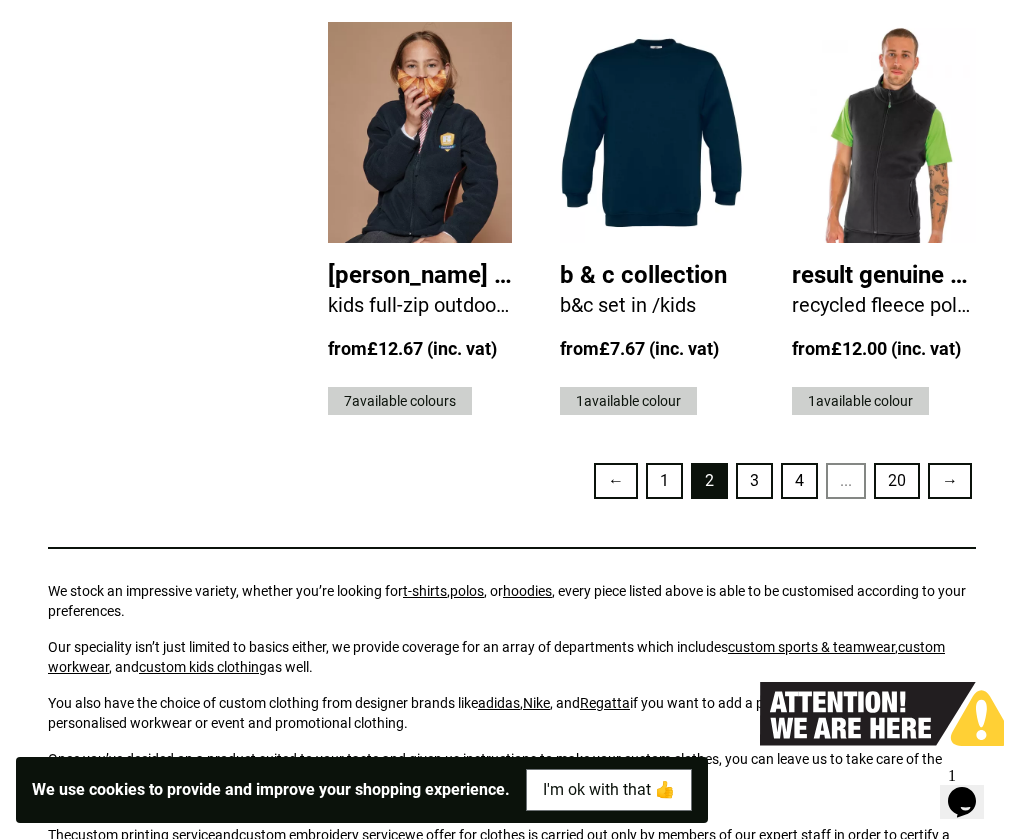 click on "3" at bounding box center (754, 481) 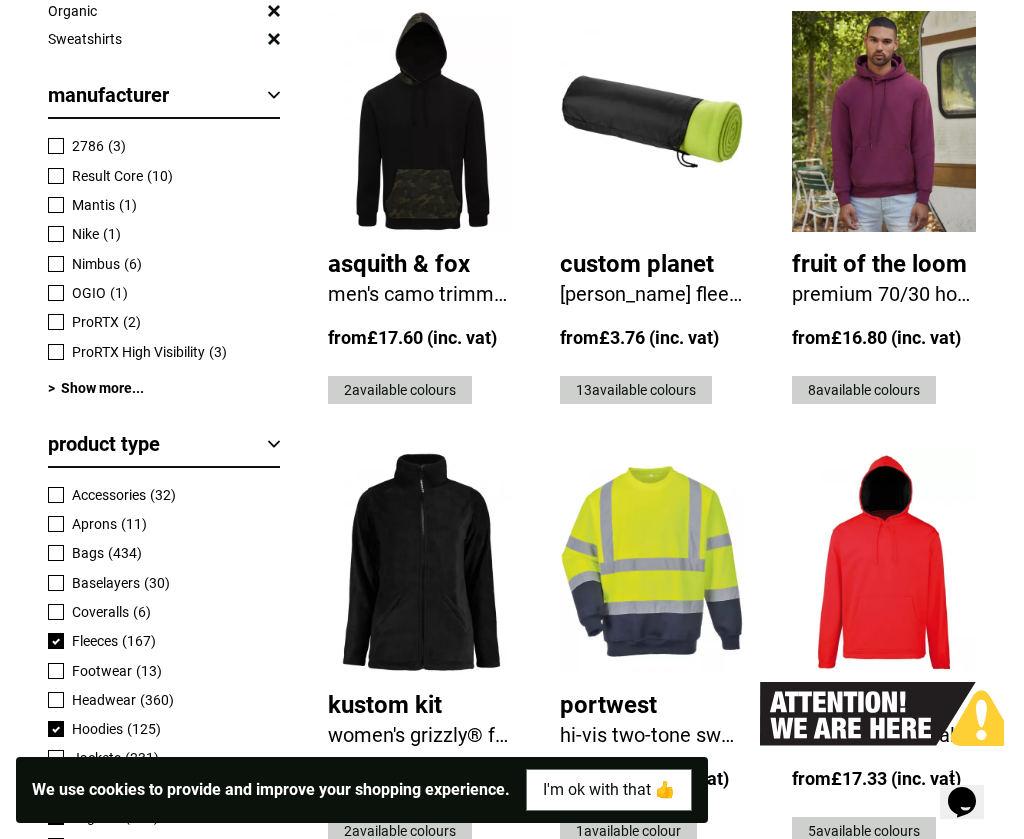 scroll, scrollTop: 761, scrollLeft: 0, axis: vertical 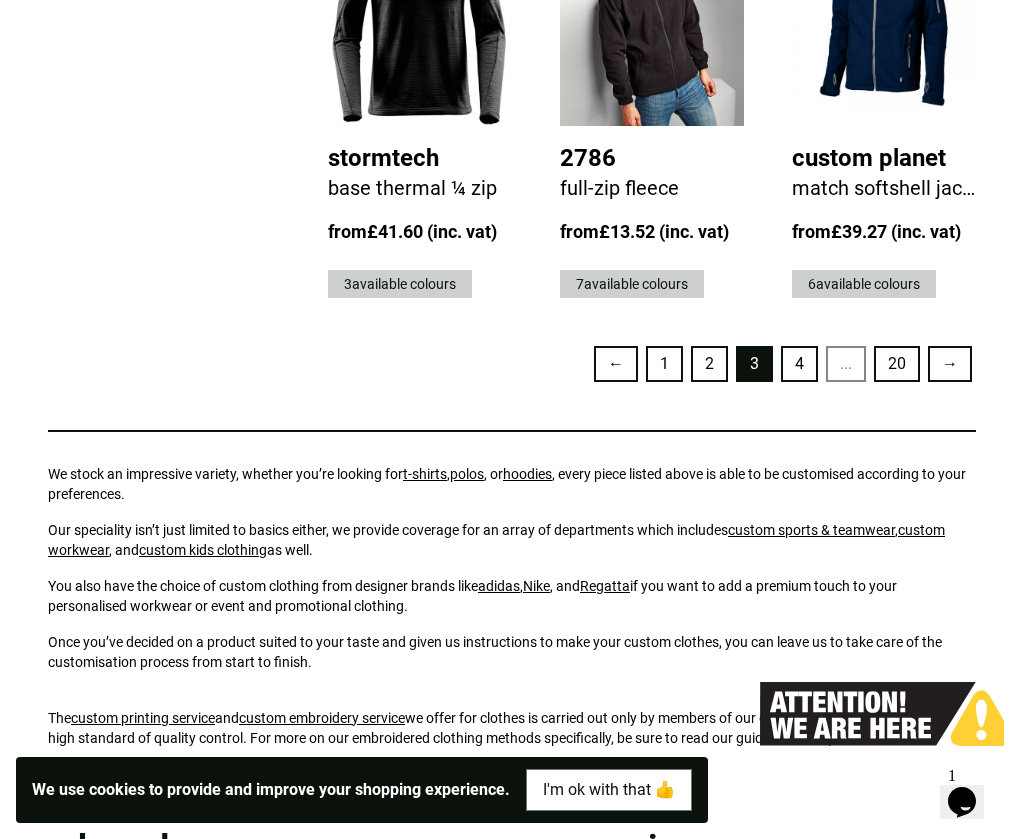 click on "4" at bounding box center [799, 364] 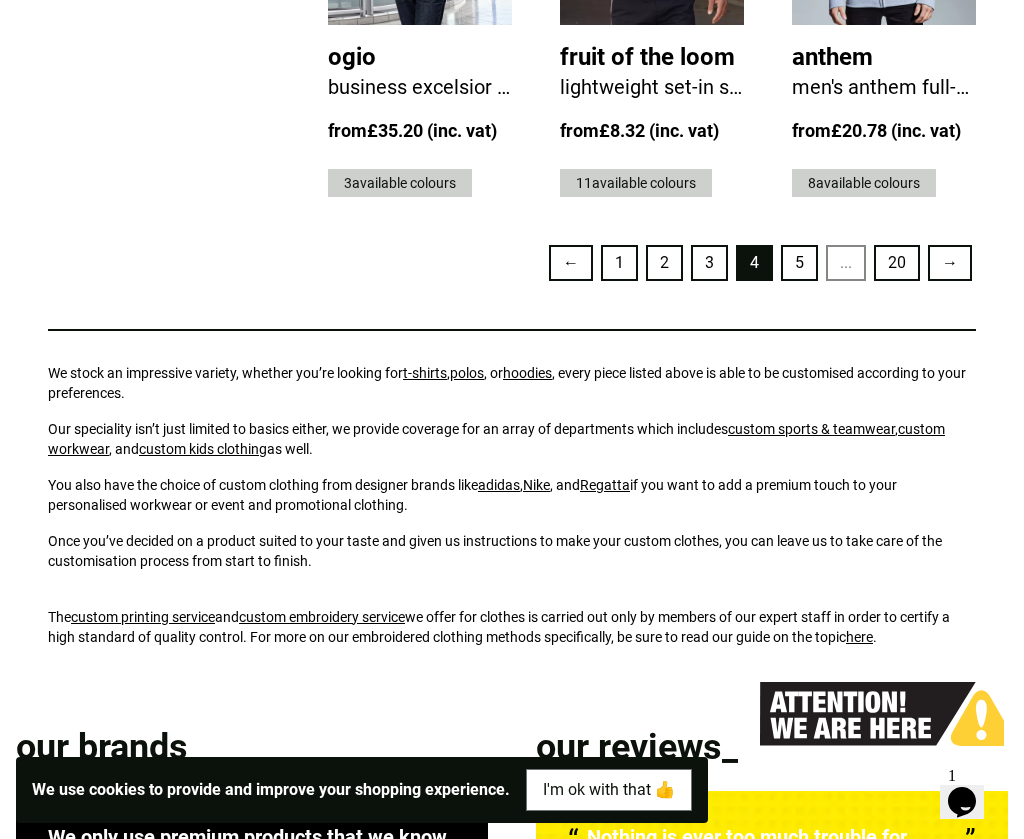 scroll, scrollTop: 4218, scrollLeft: 0, axis: vertical 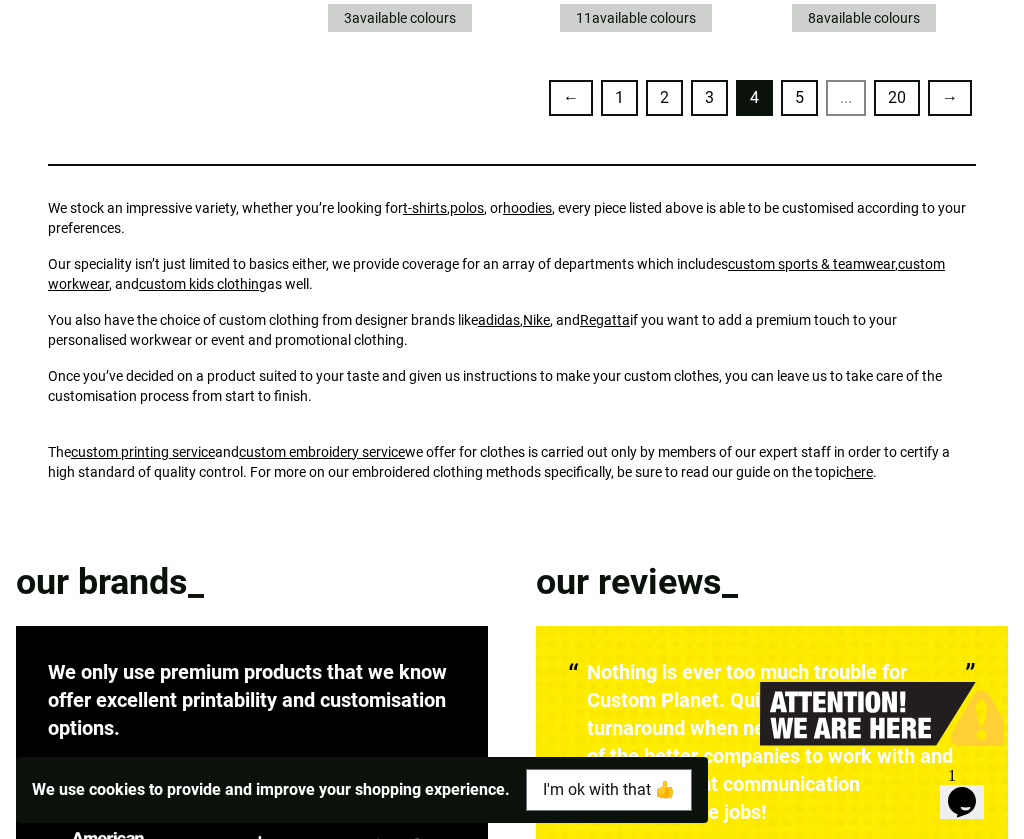 click on "5" at bounding box center (799, 98) 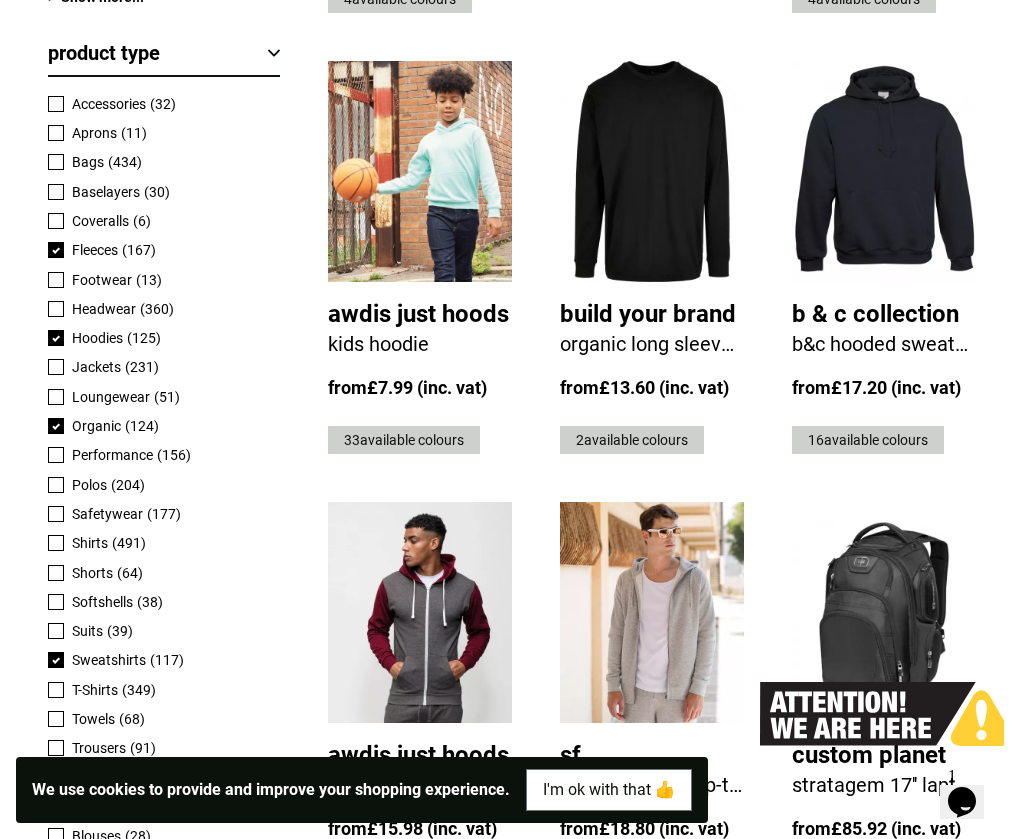 scroll, scrollTop: 1123, scrollLeft: 0, axis: vertical 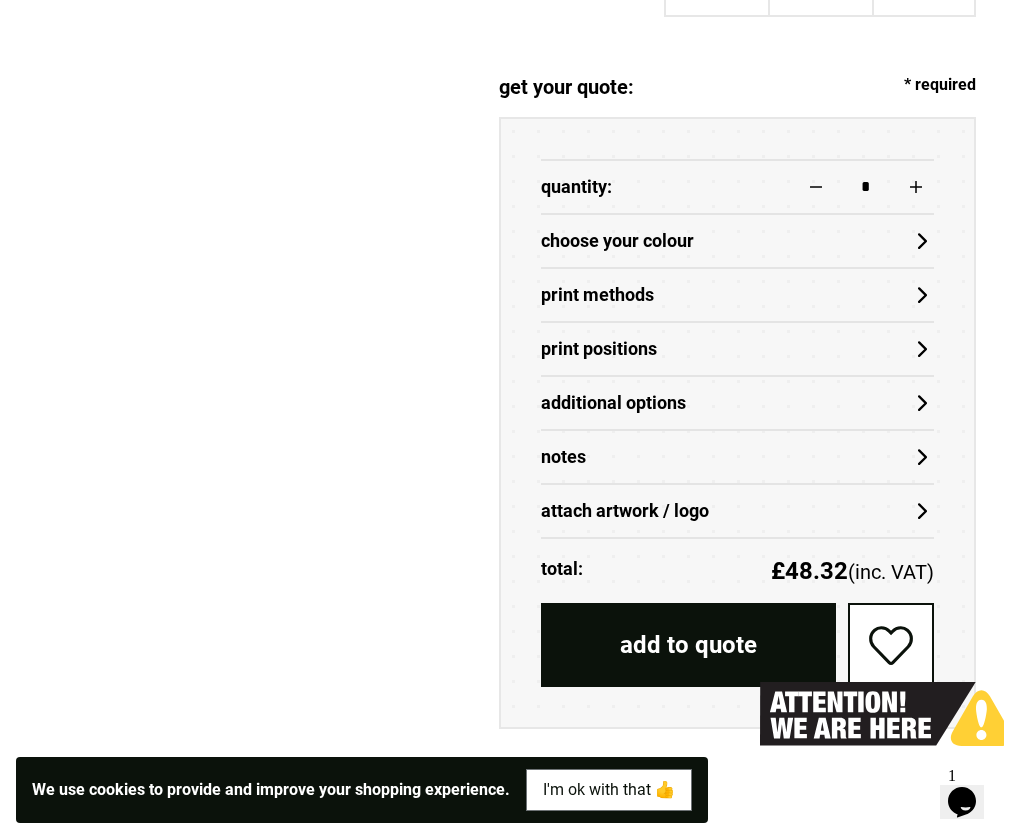 click on "choose your colour" at bounding box center (737, 240) 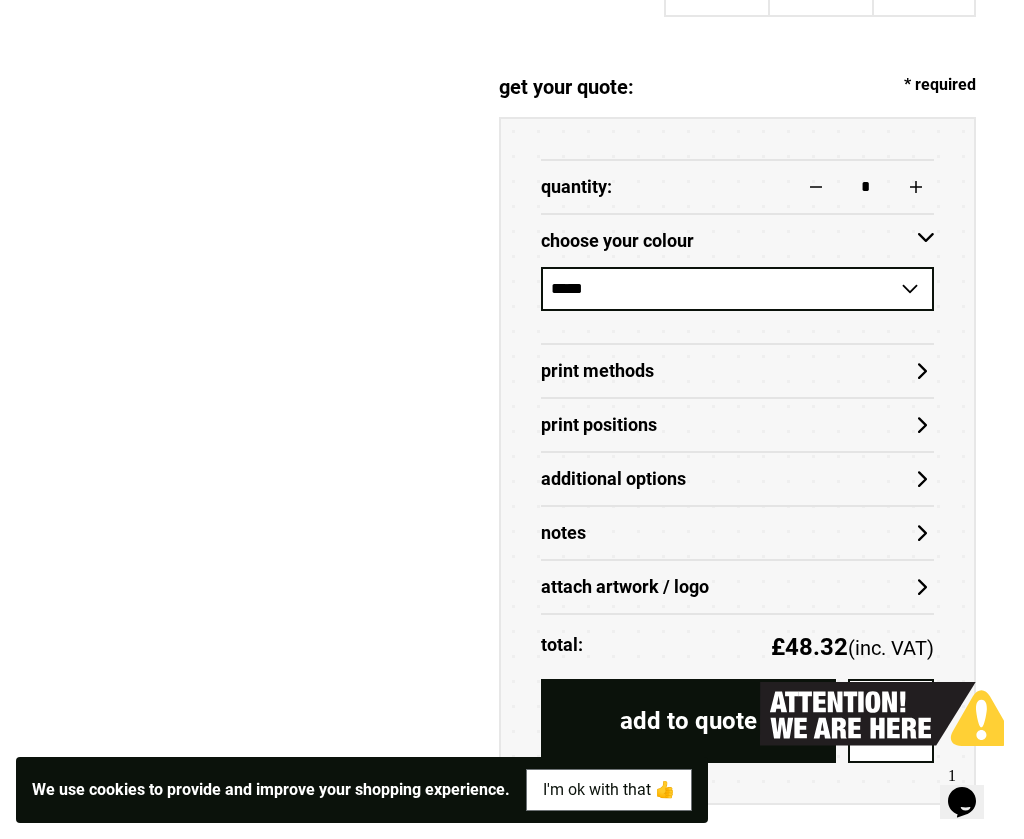 click on "Print Methods" at bounding box center (737, 371) 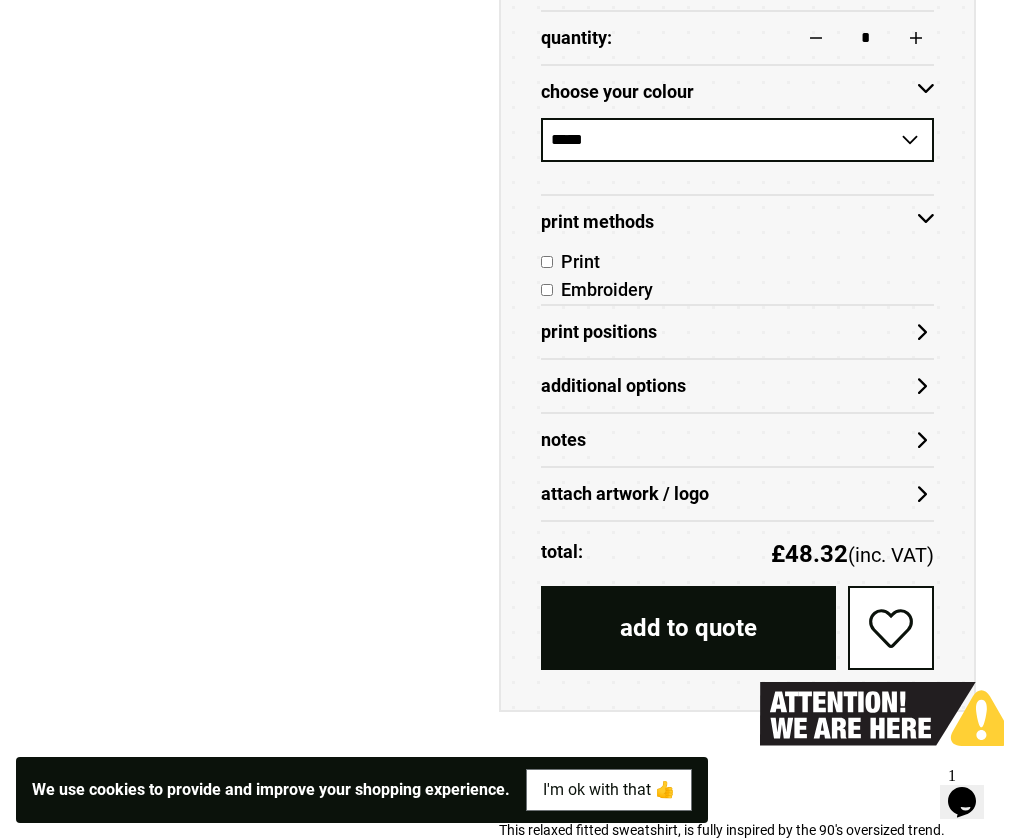 scroll, scrollTop: 1021, scrollLeft: 0, axis: vertical 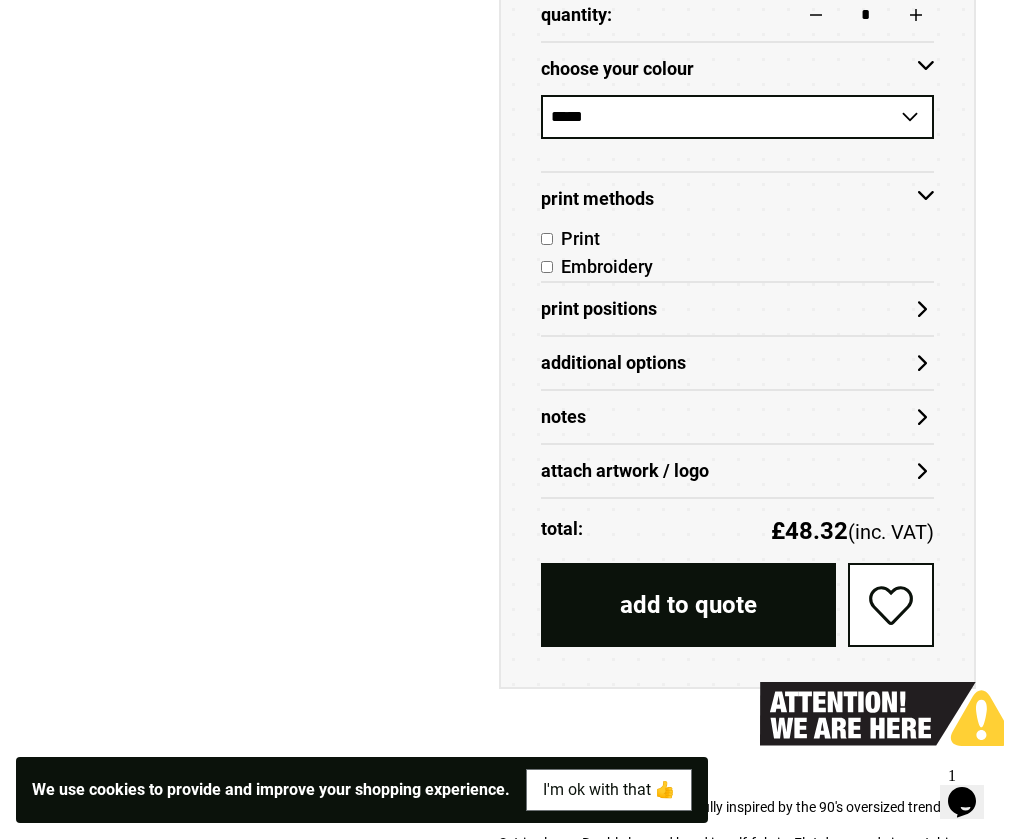 click on "Print Positions" at bounding box center (737, 309) 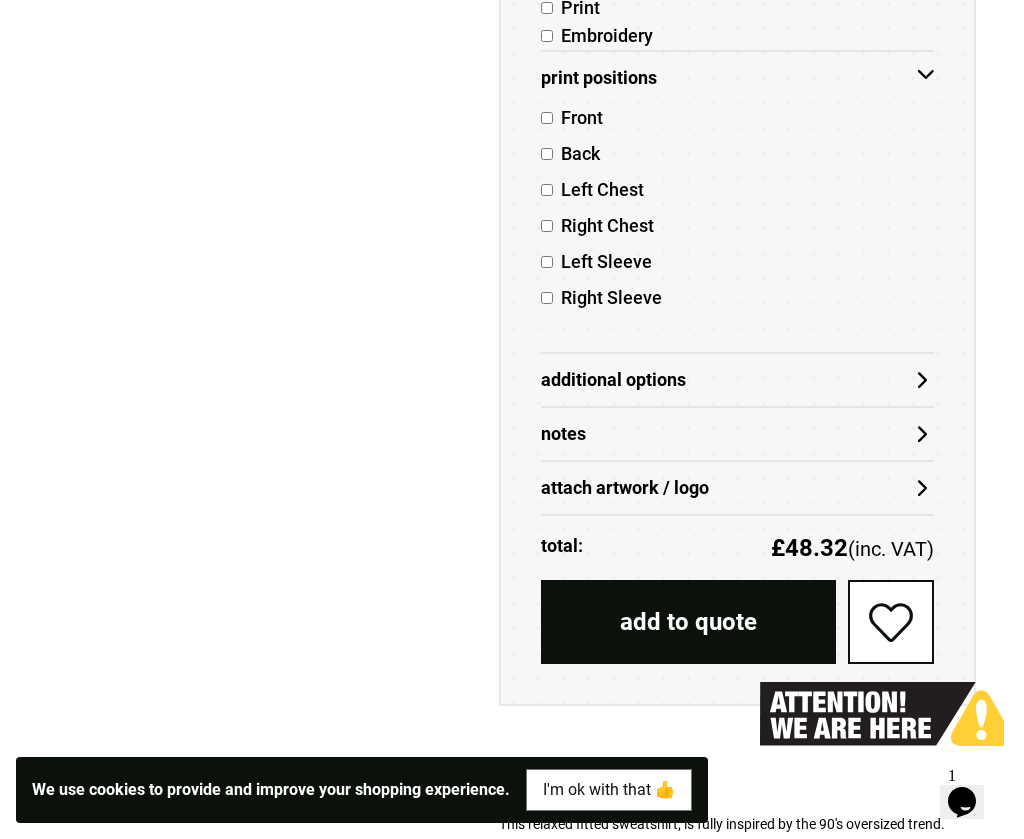 scroll, scrollTop: 1287, scrollLeft: 0, axis: vertical 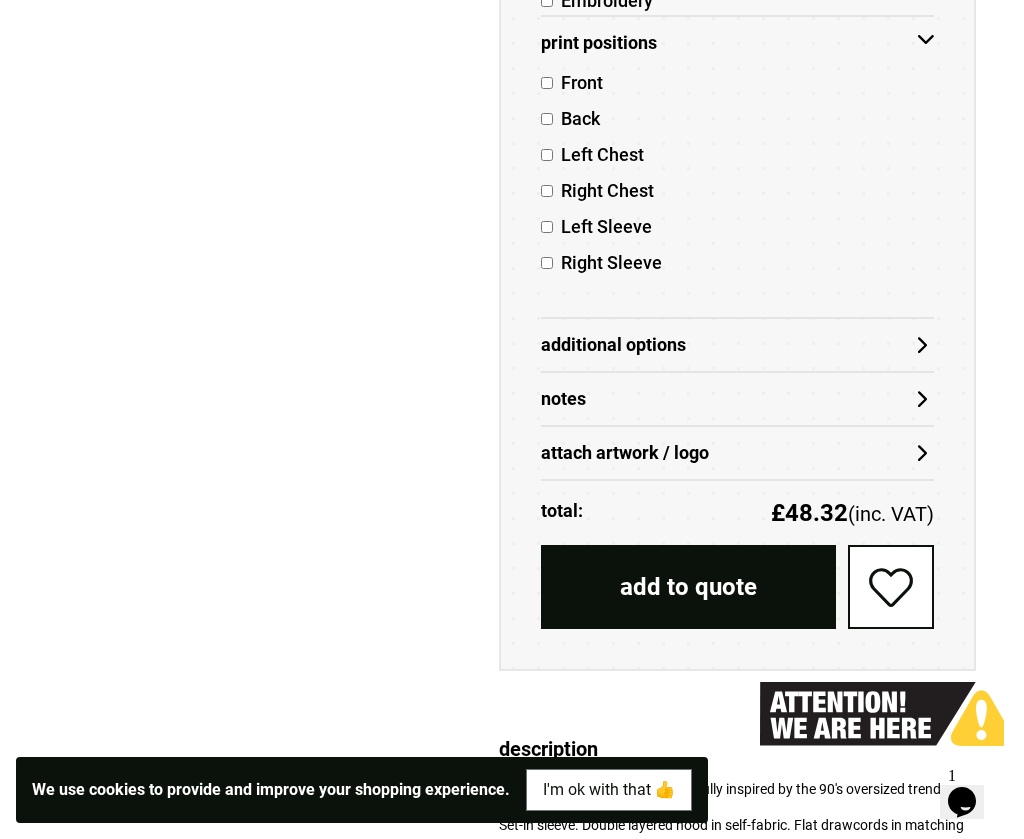 click on "Additional Options" at bounding box center [737, 345] 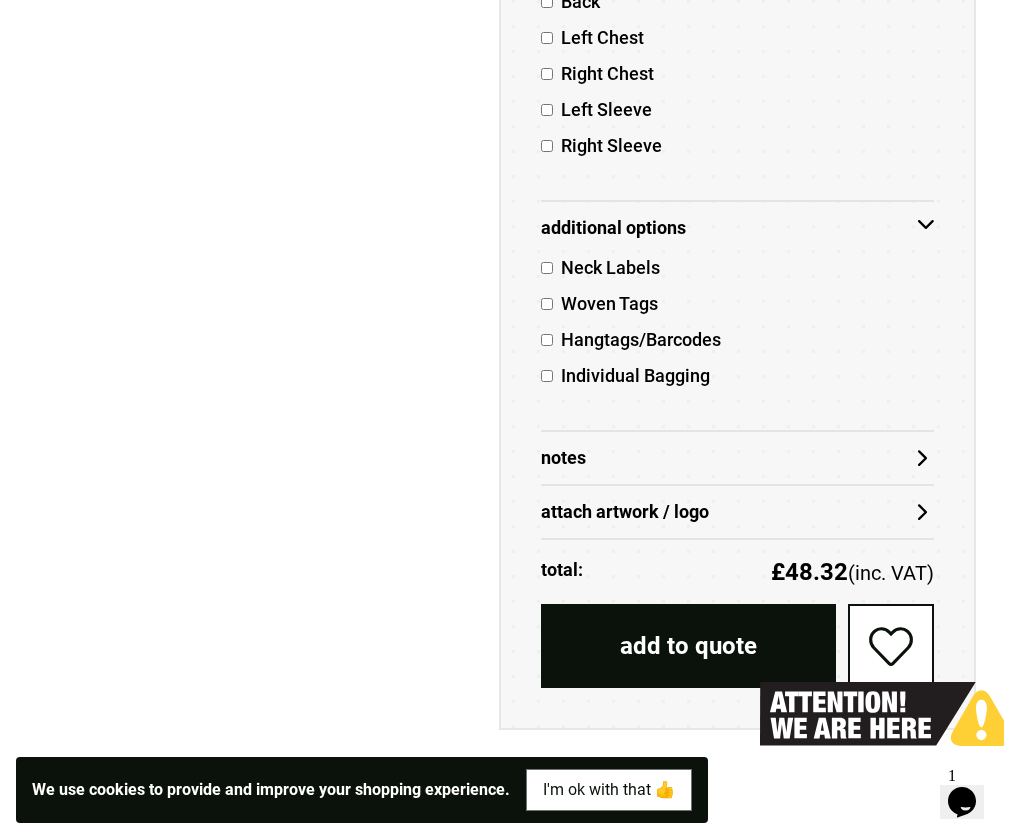 scroll, scrollTop: 1401, scrollLeft: 0, axis: vertical 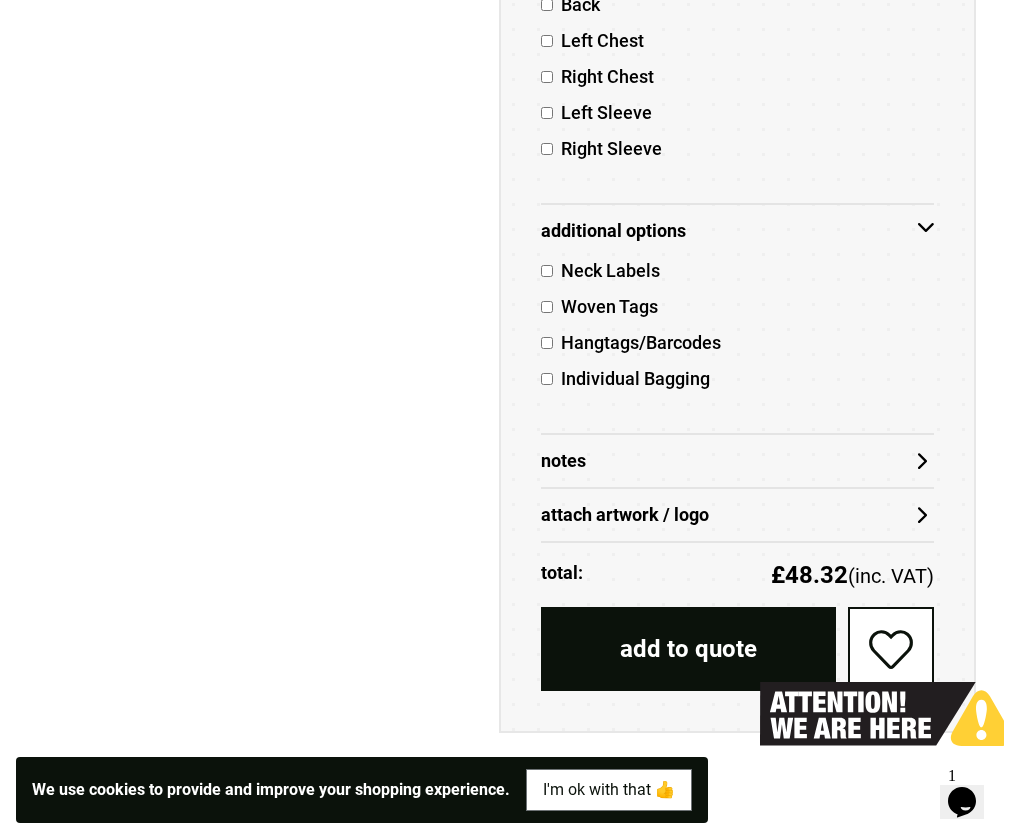 click on "Notes" at bounding box center (737, 461) 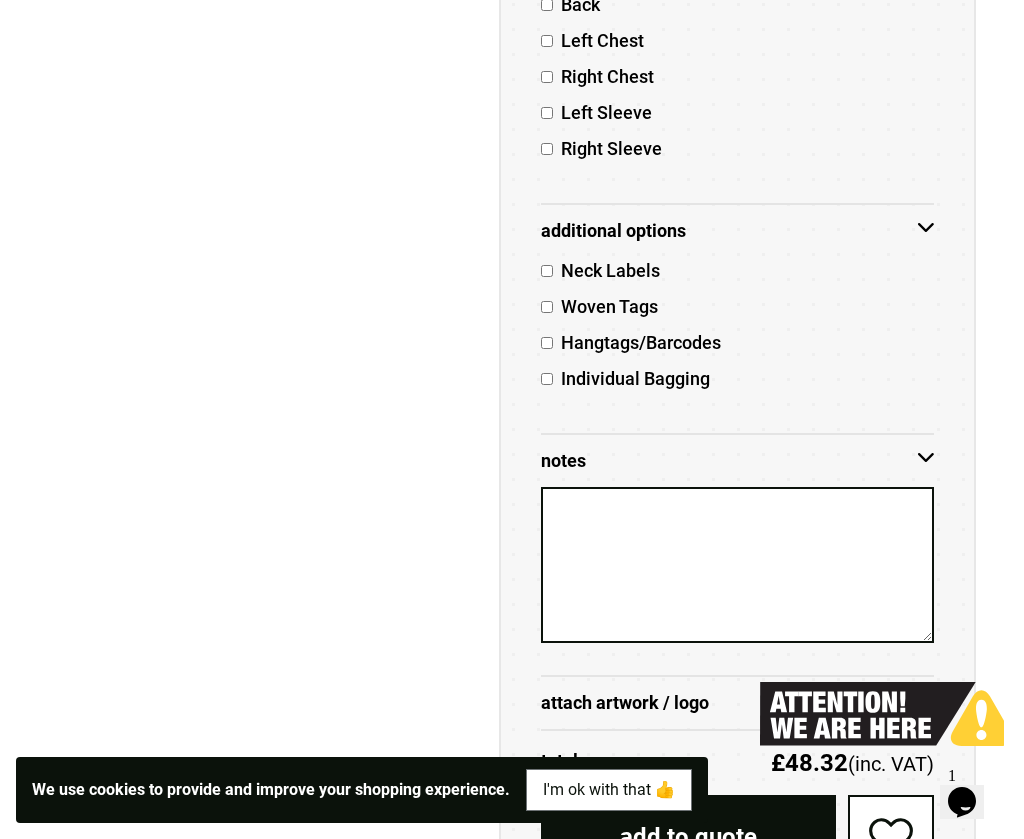 scroll, scrollTop: 1586, scrollLeft: 0, axis: vertical 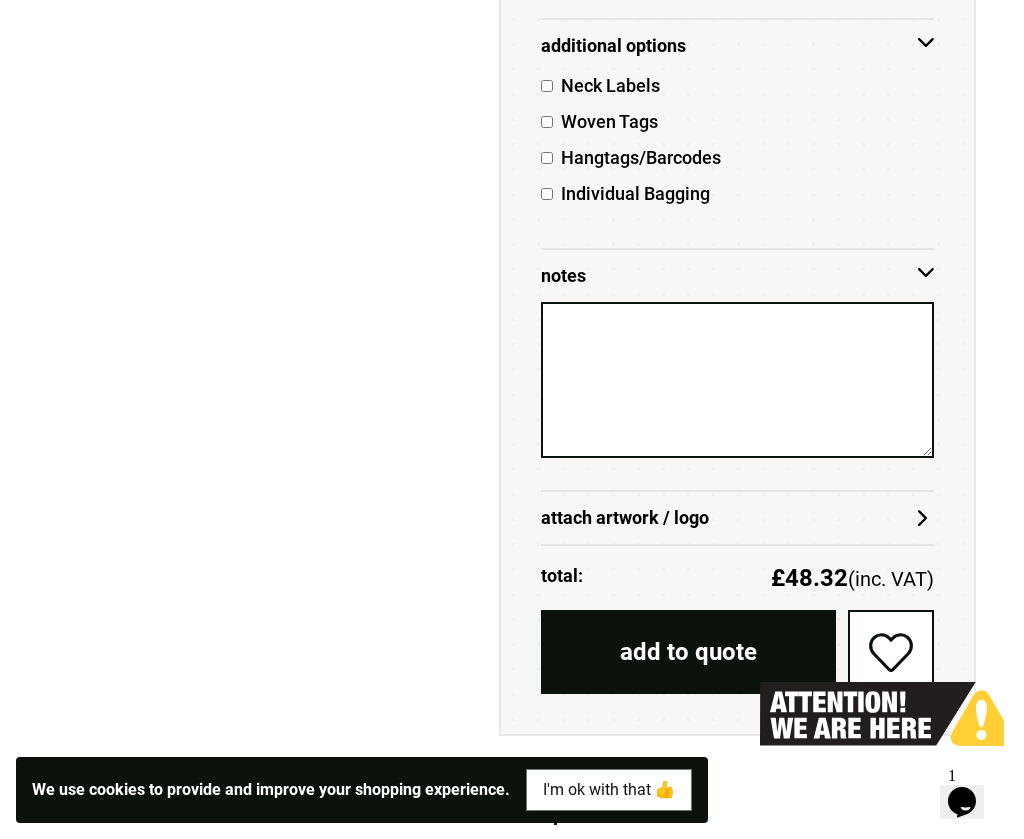 click on "attach artwork / logo" at bounding box center [737, 518] 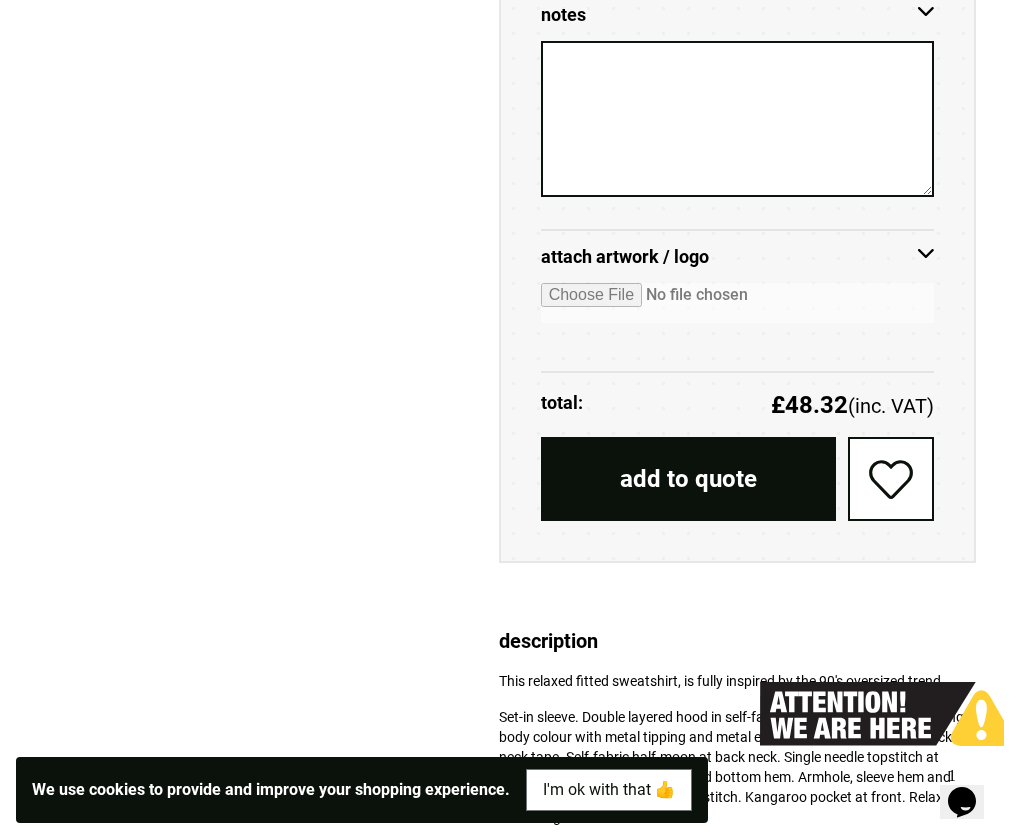 scroll, scrollTop: 1848, scrollLeft: 0, axis: vertical 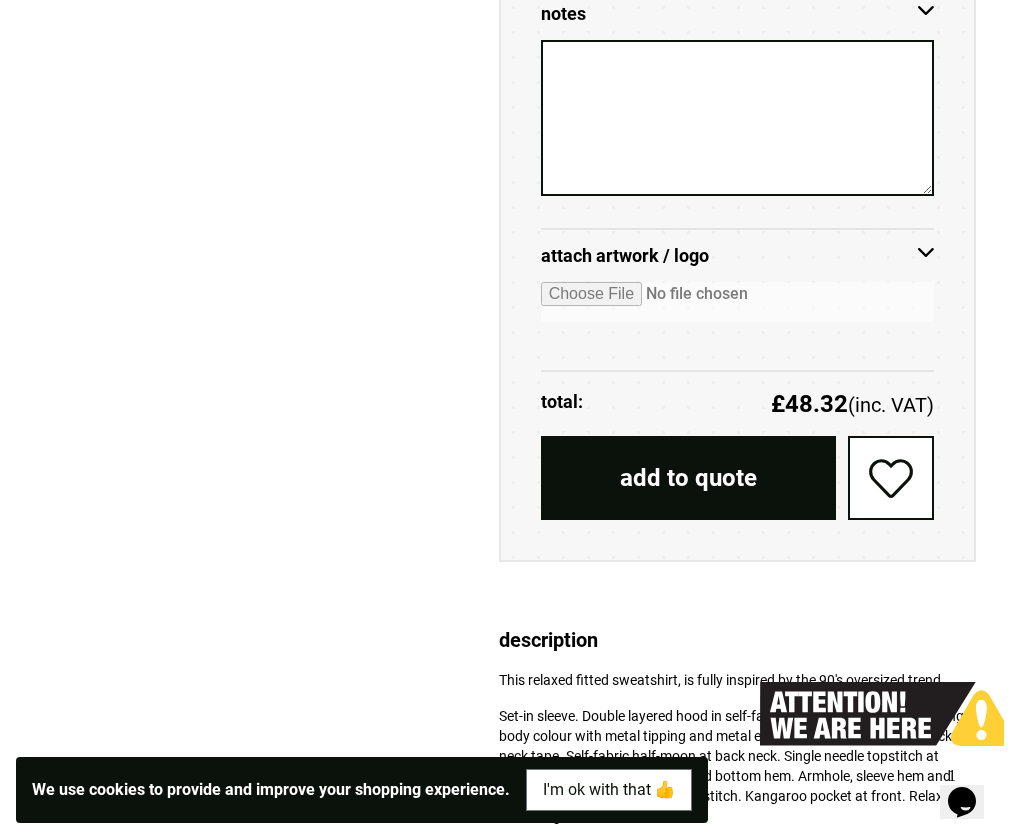 click on "add to quote" at bounding box center (688, 478) 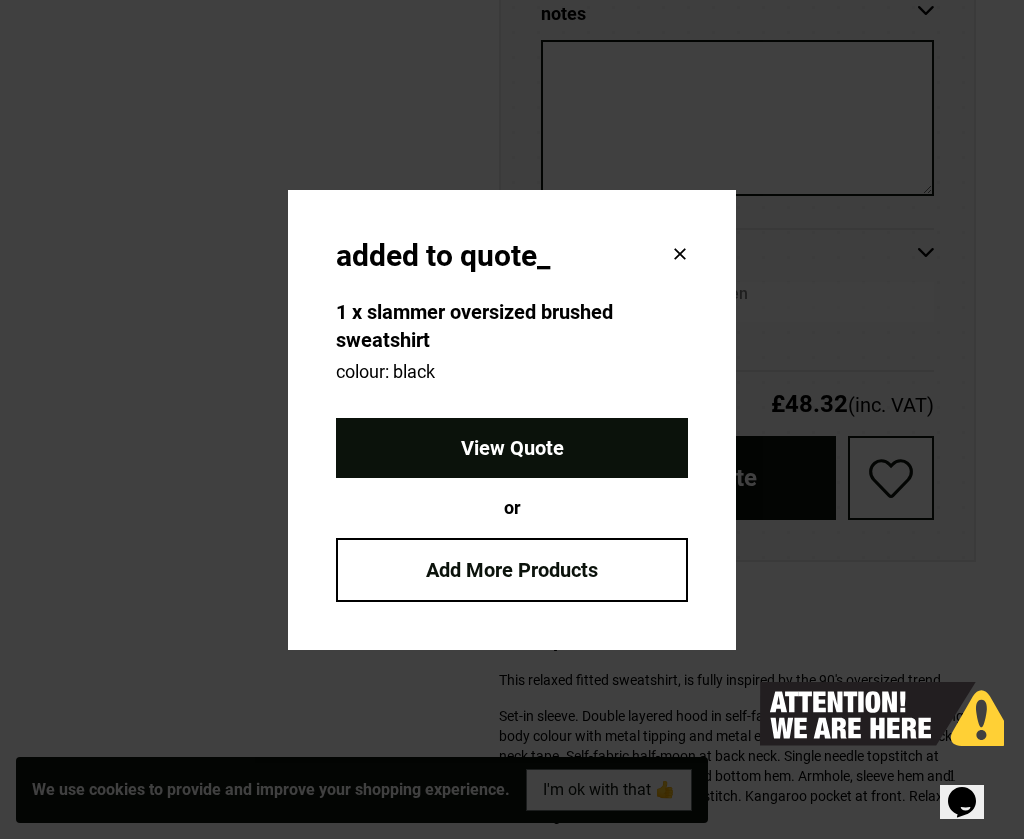 click 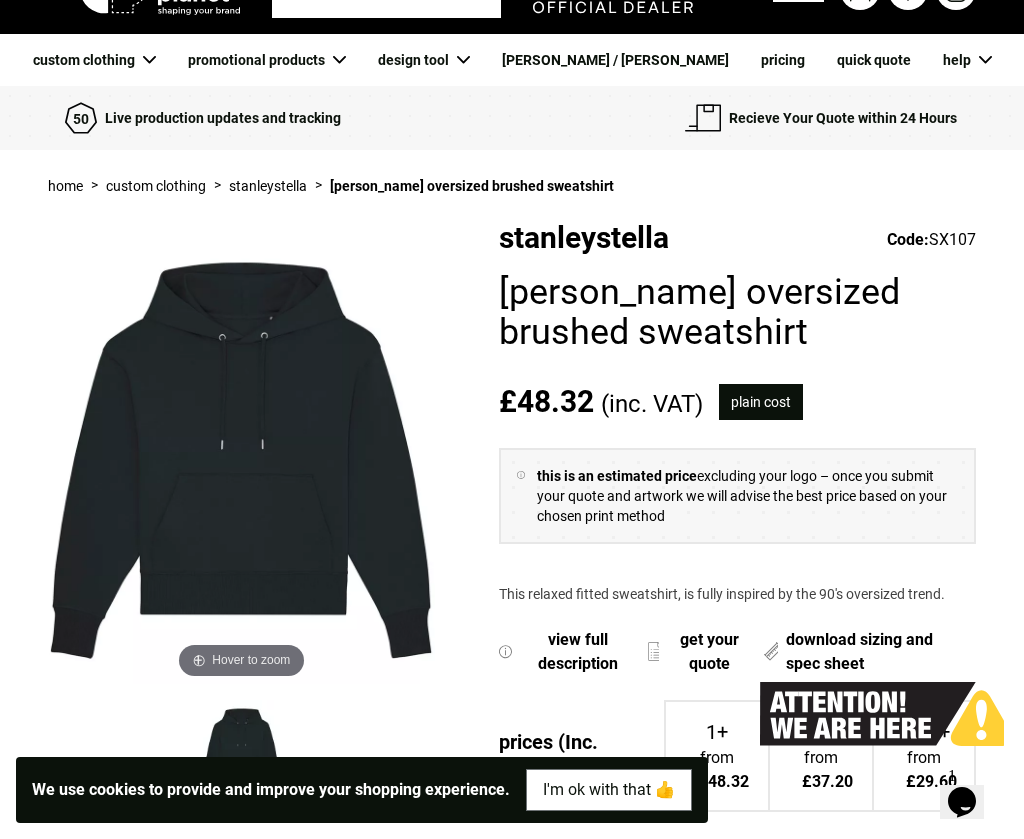 scroll, scrollTop: 58, scrollLeft: 0, axis: vertical 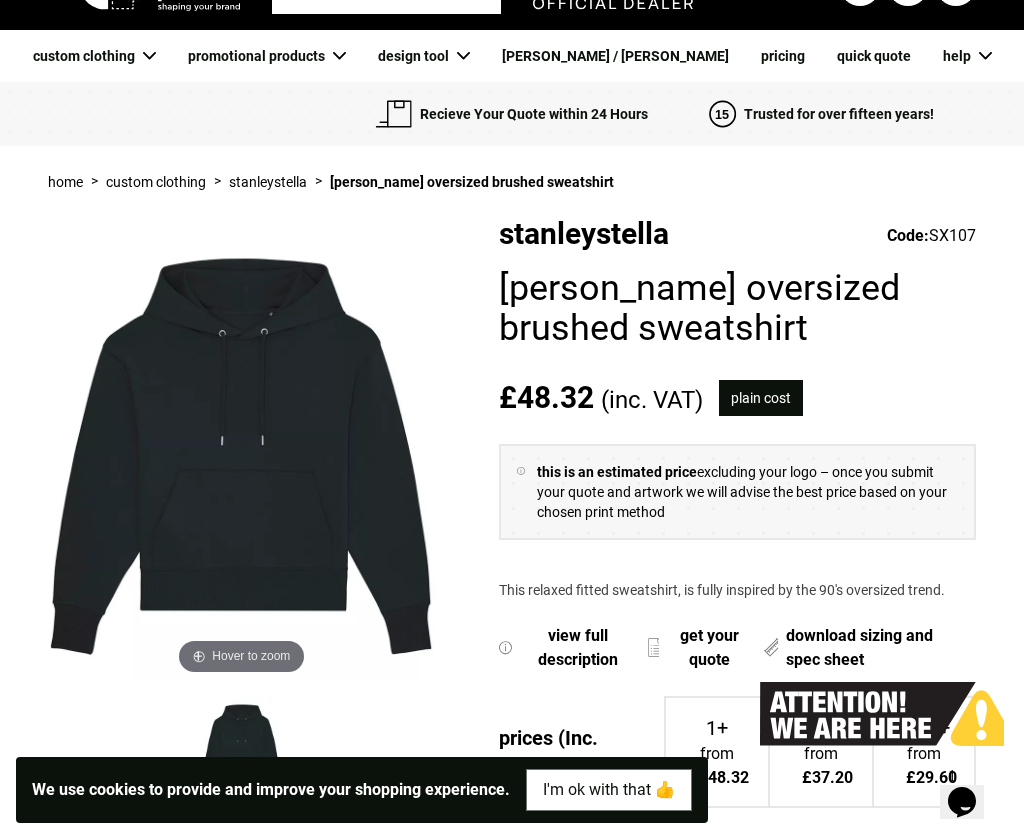 click at bounding box center (241, 448) 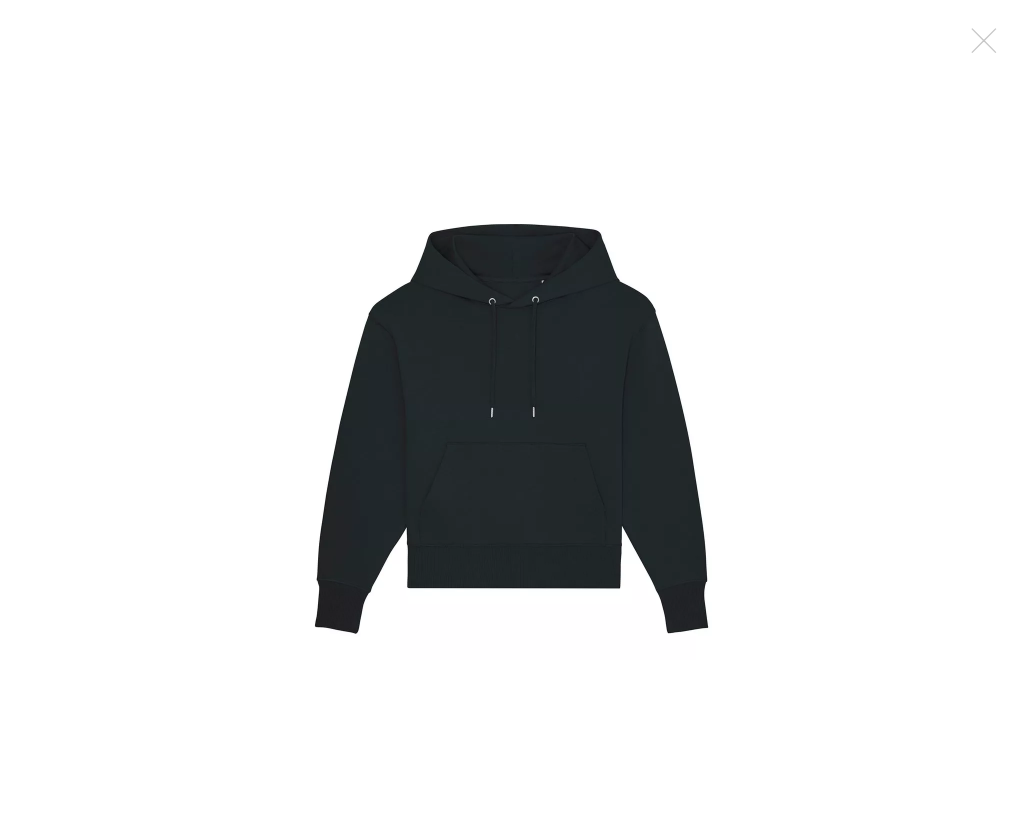 click at bounding box center [512, 420] 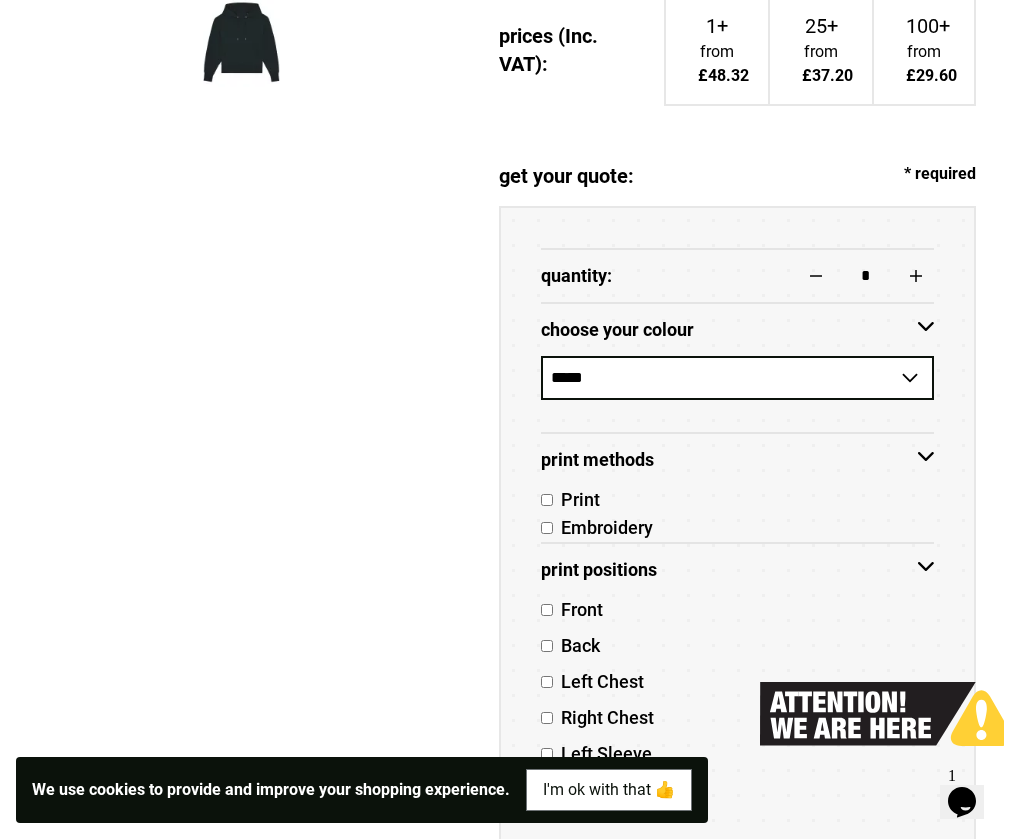 scroll, scrollTop: 761, scrollLeft: 0, axis: vertical 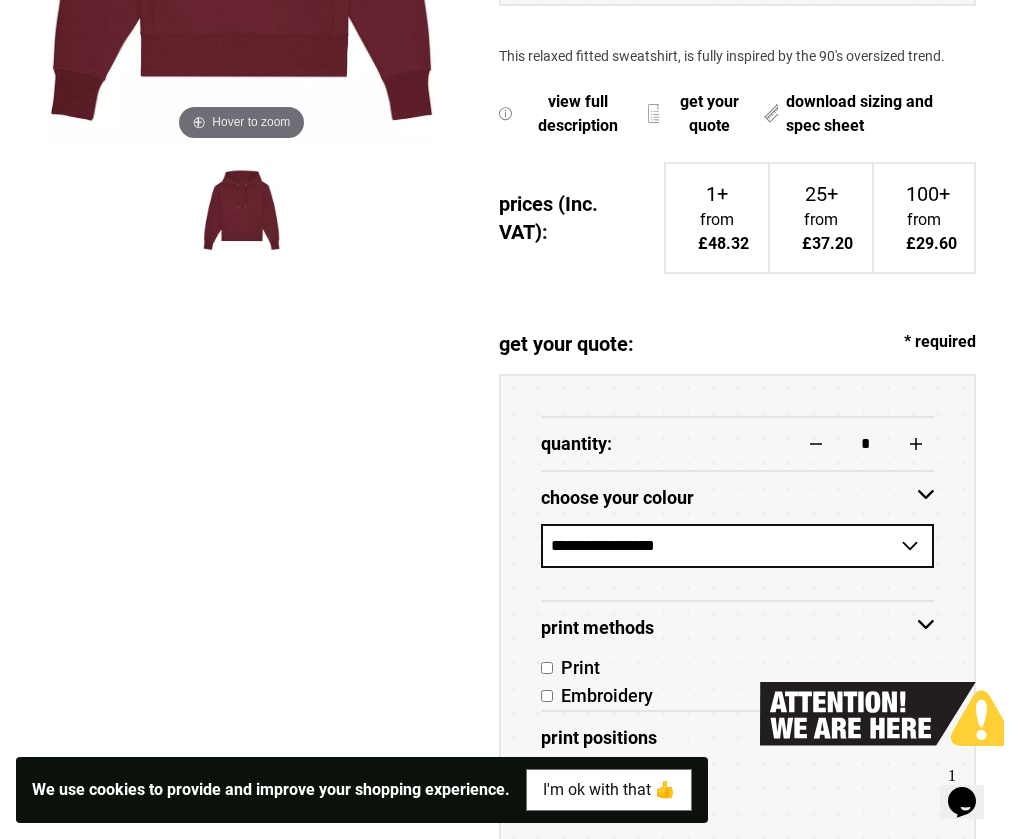 click on "**********" at bounding box center (737, 562) 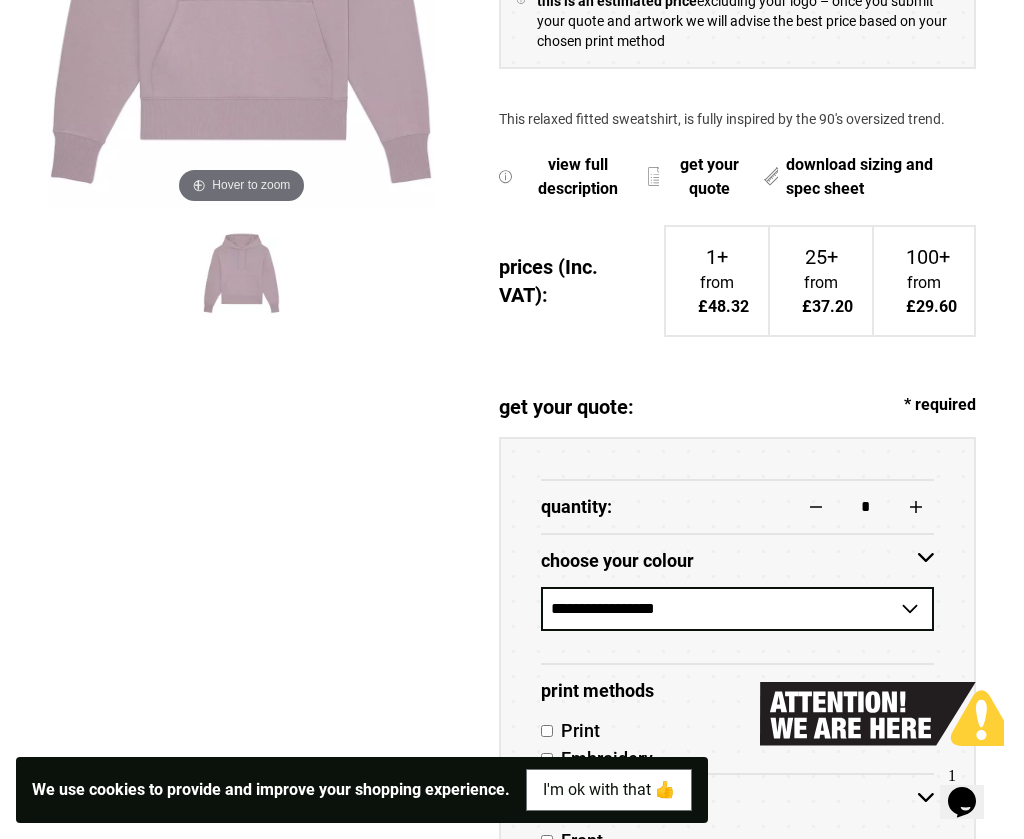scroll, scrollTop: 544, scrollLeft: 0, axis: vertical 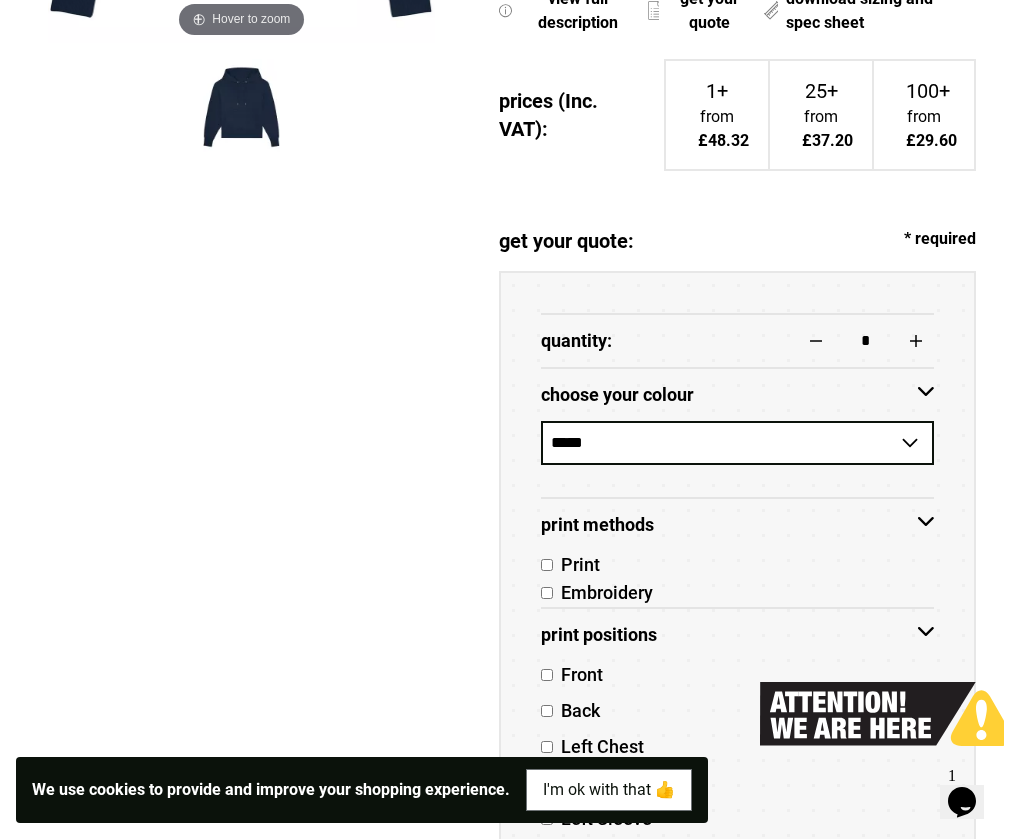 select on "***" 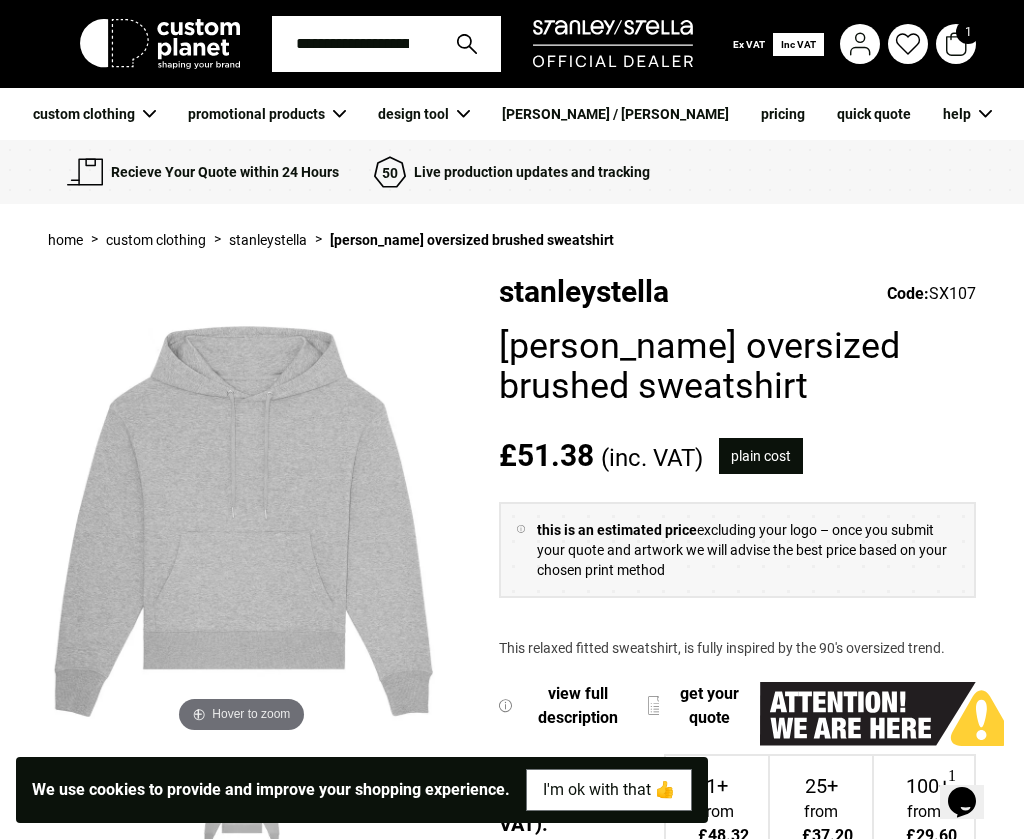 scroll, scrollTop: 0, scrollLeft: 0, axis: both 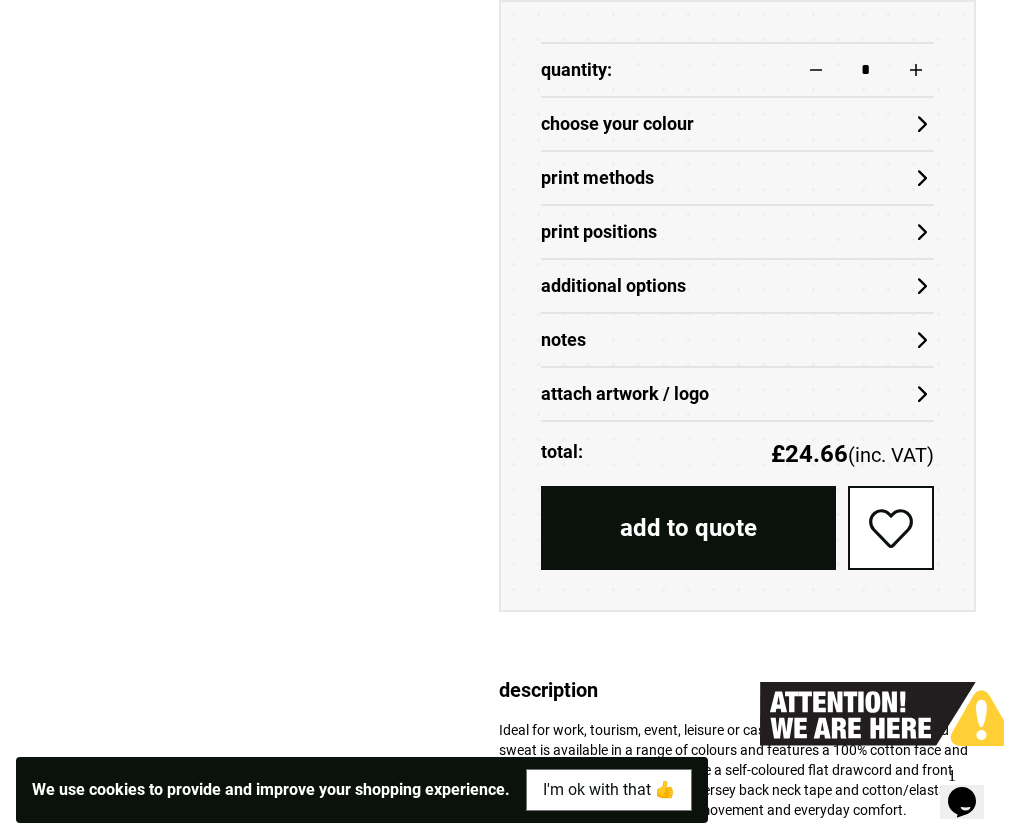 click on "choose your colour" at bounding box center (737, 124) 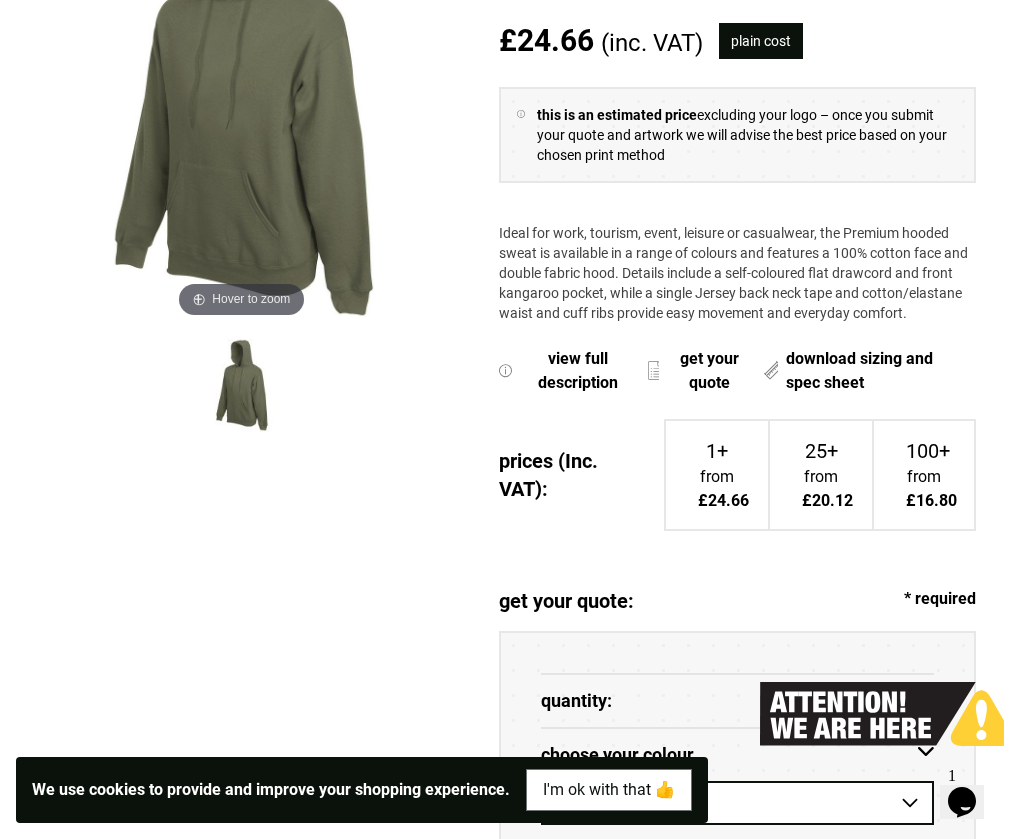 scroll, scrollTop: 817, scrollLeft: 0, axis: vertical 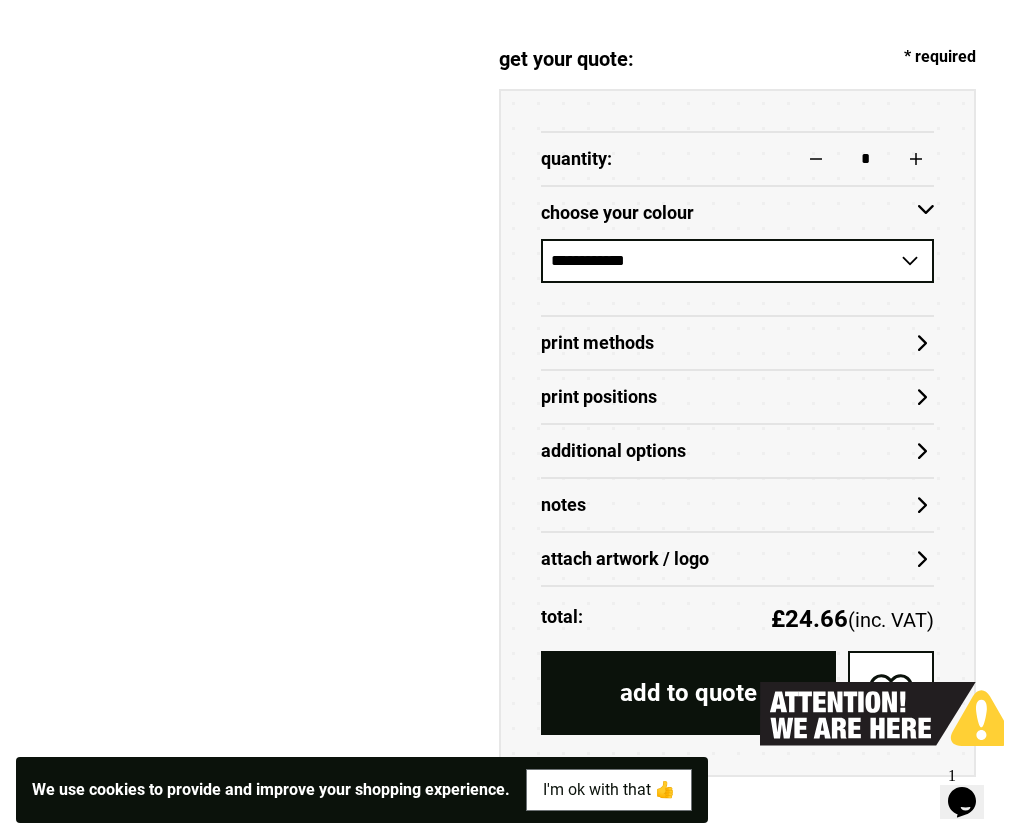 select on "***" 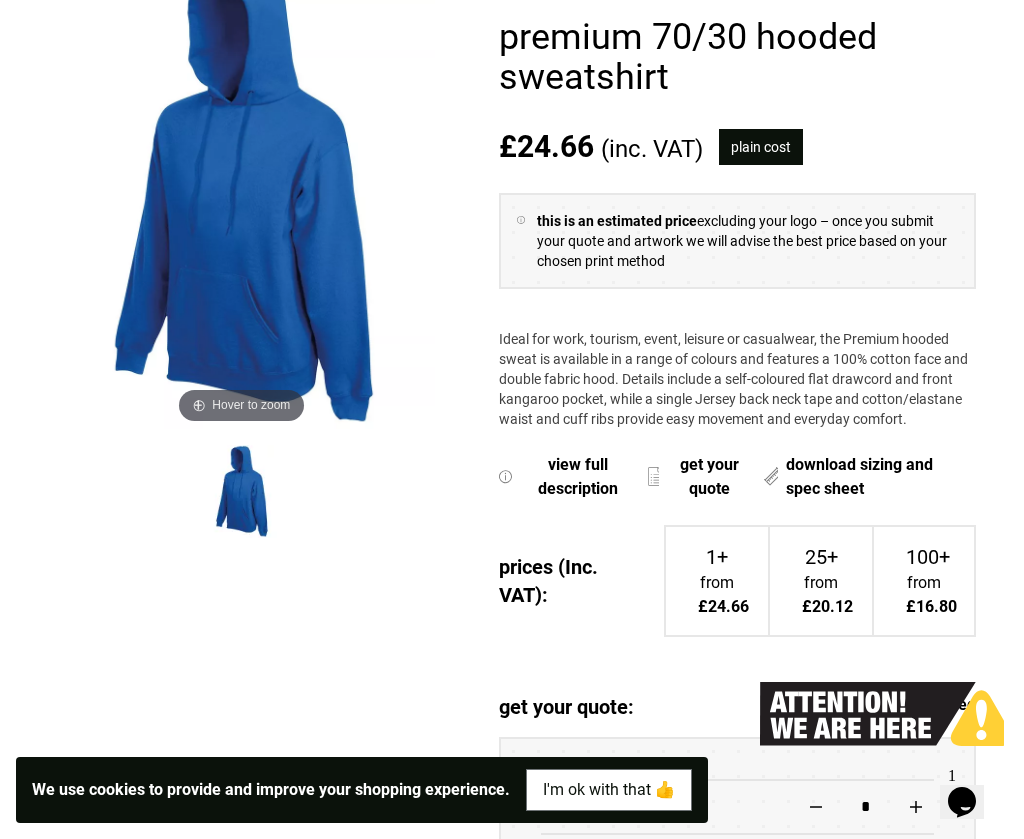 scroll, scrollTop: 296, scrollLeft: 0, axis: vertical 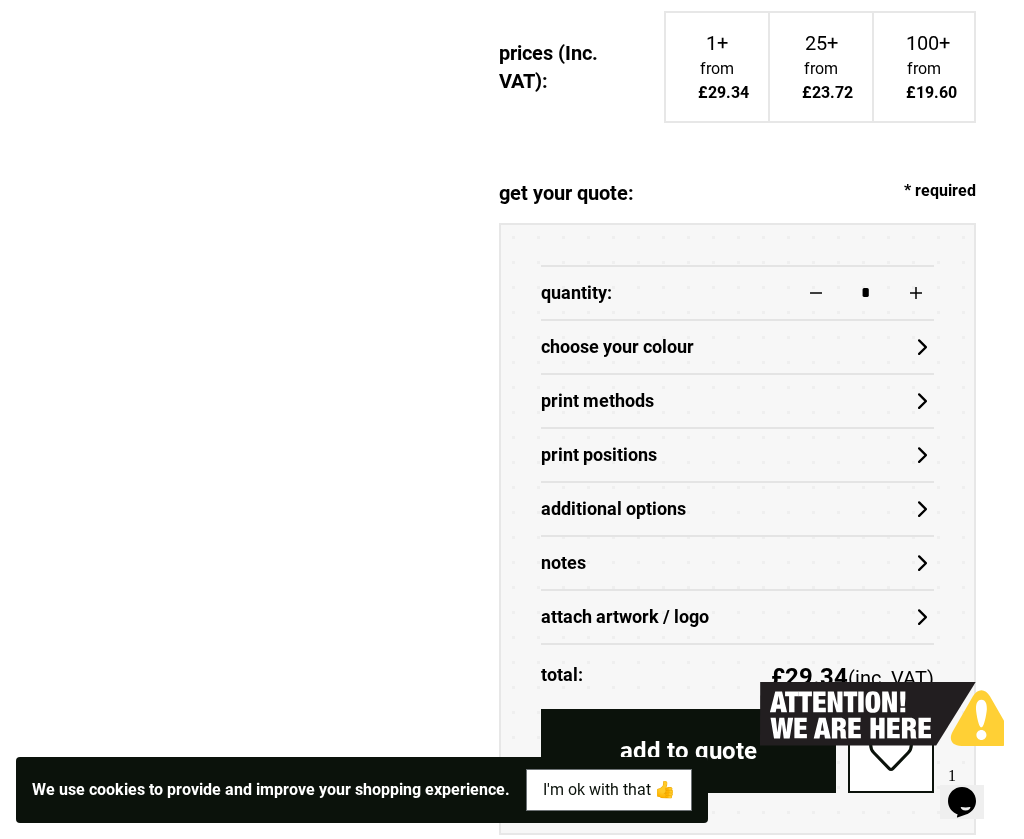 click on "Print Methods" at bounding box center (737, 400) 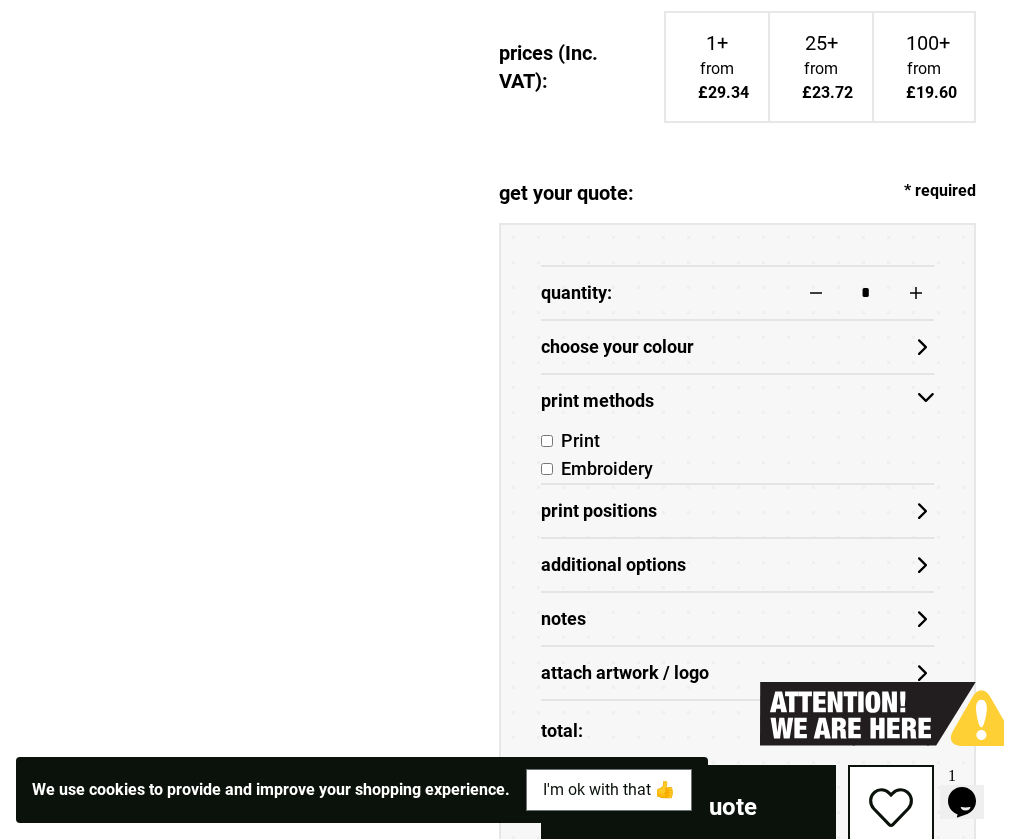 click on "choose your colour" at bounding box center (737, 347) 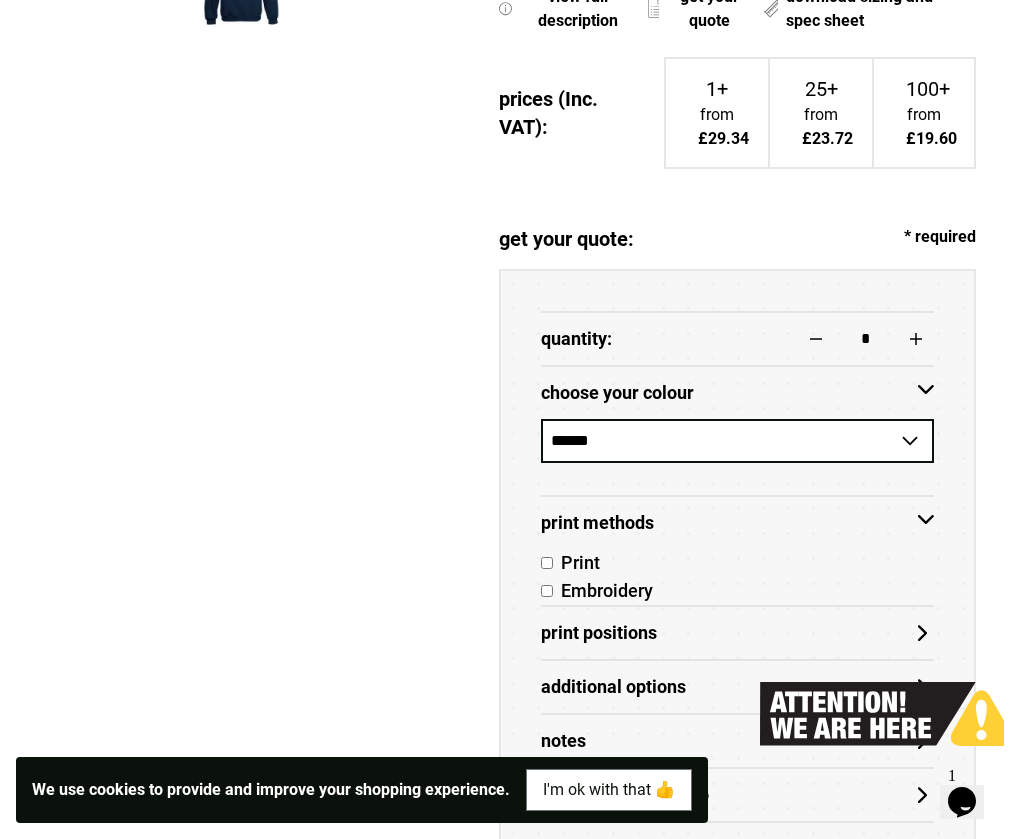 scroll, scrollTop: 831, scrollLeft: 0, axis: vertical 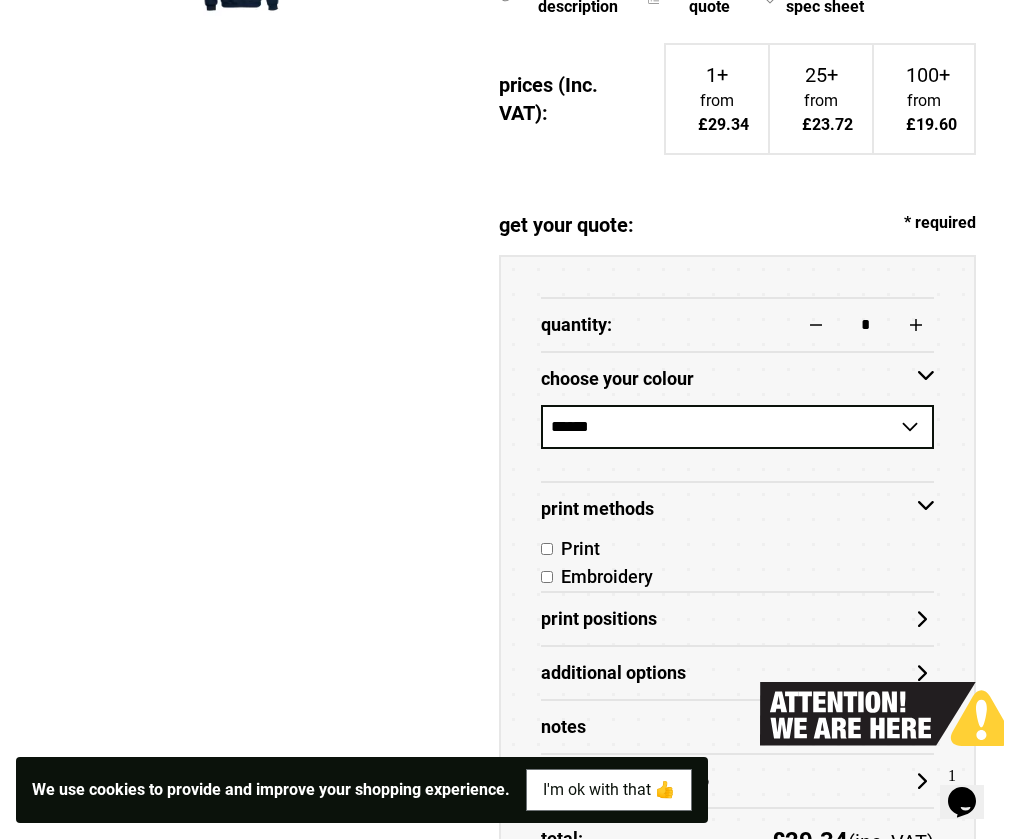 select on "***" 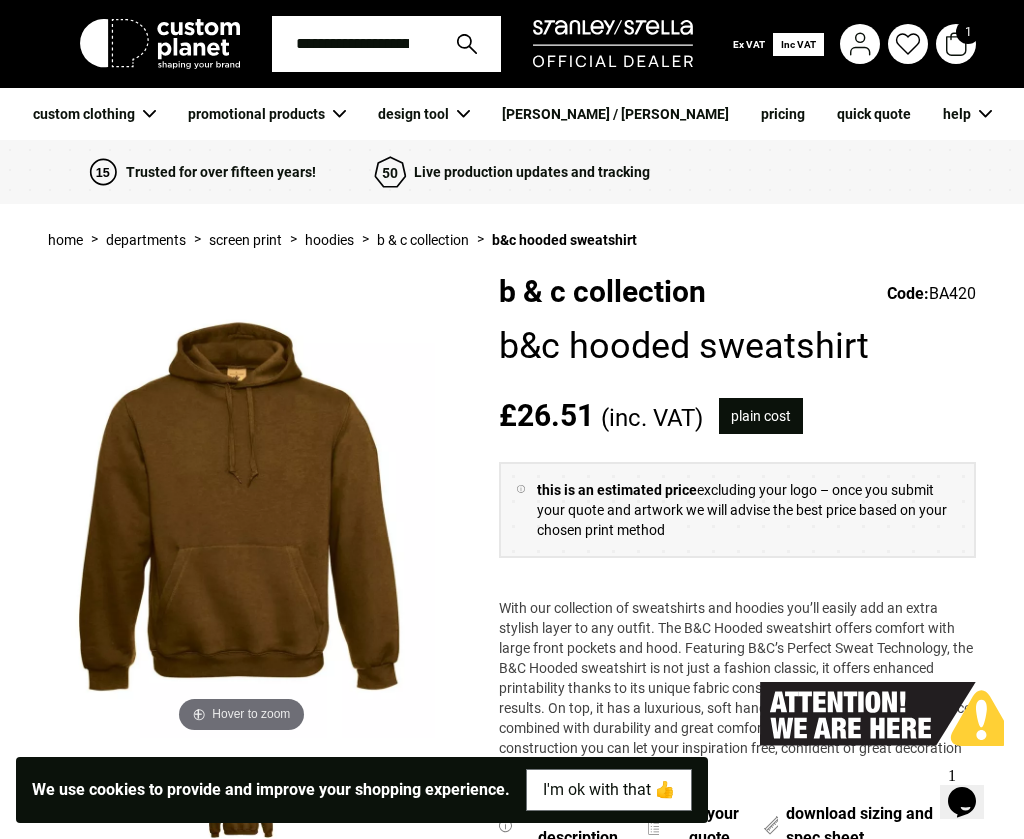 scroll, scrollTop: 0, scrollLeft: 0, axis: both 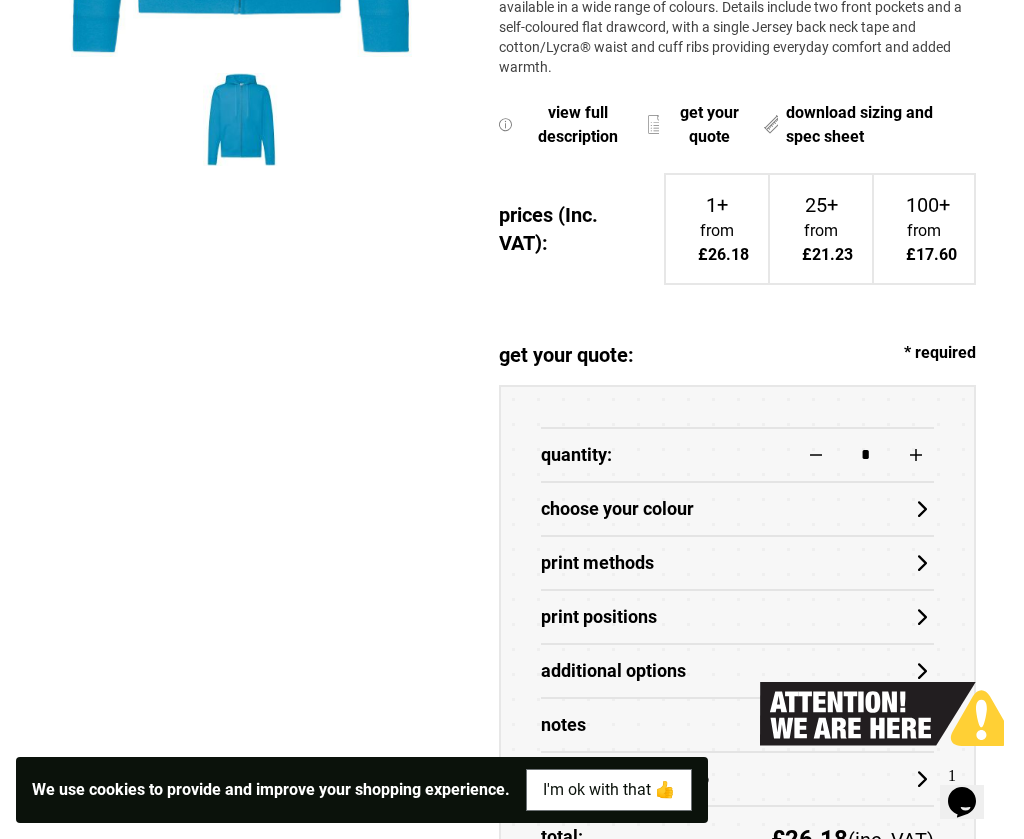 click on "choose your colour" at bounding box center [737, 509] 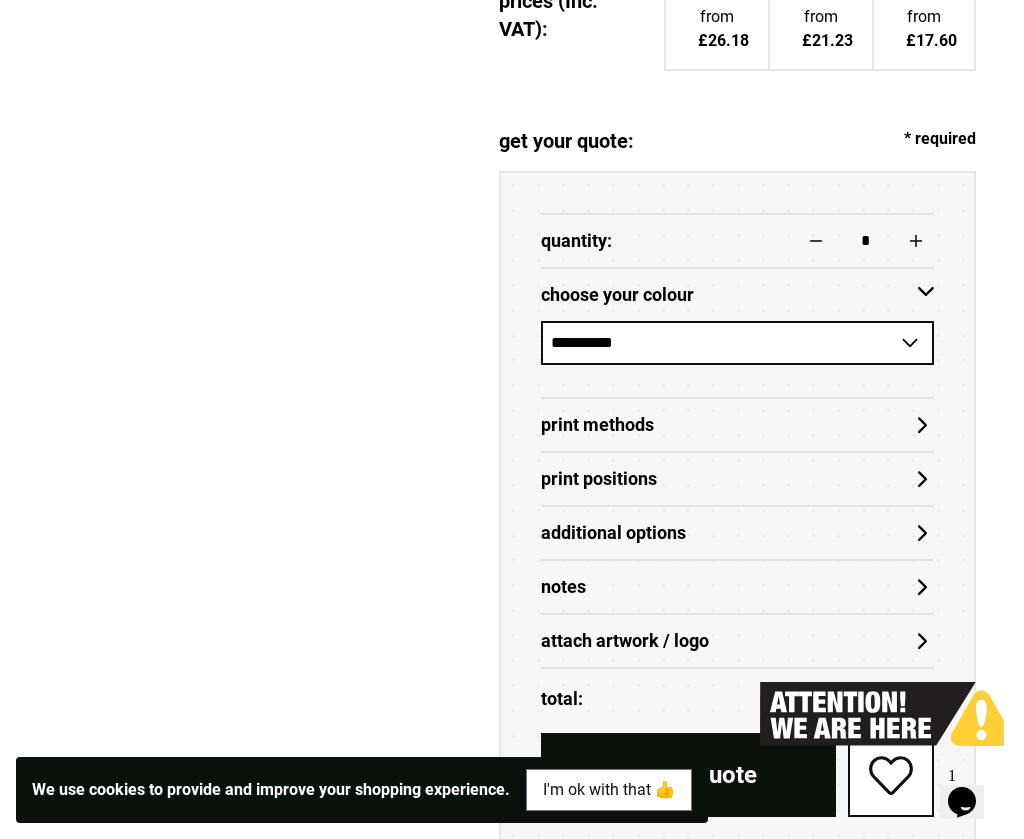 scroll, scrollTop: 896, scrollLeft: 0, axis: vertical 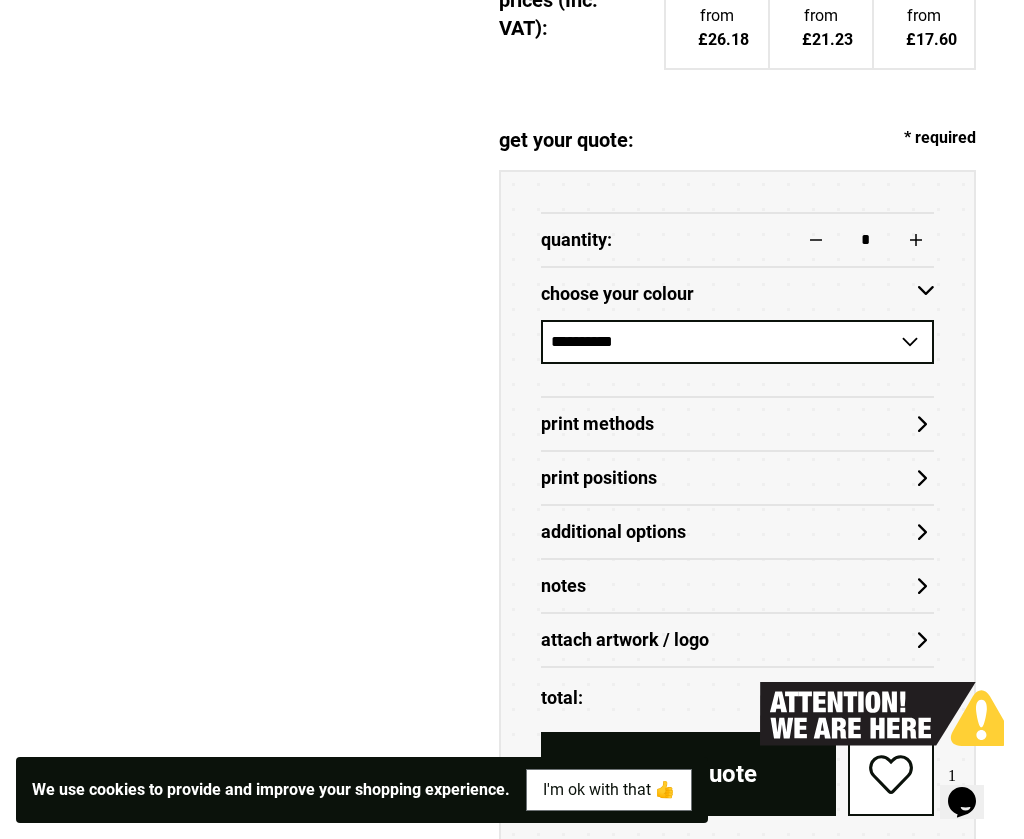 select on "**" 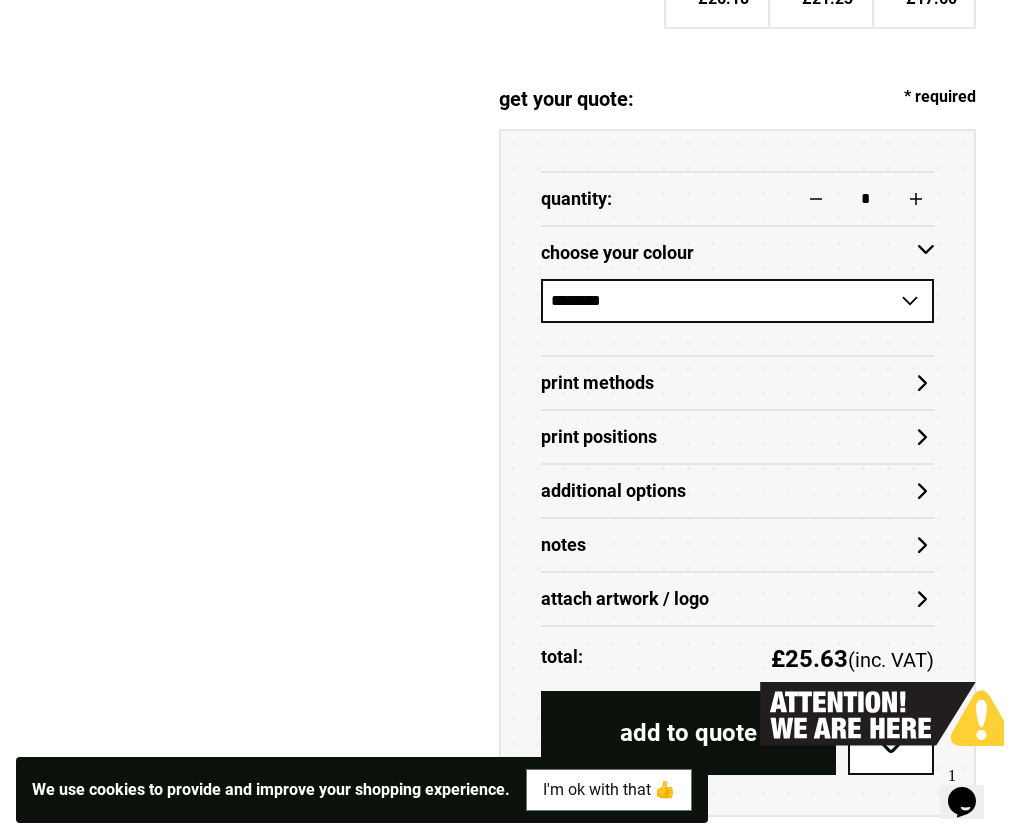 scroll, scrollTop: 993, scrollLeft: 0, axis: vertical 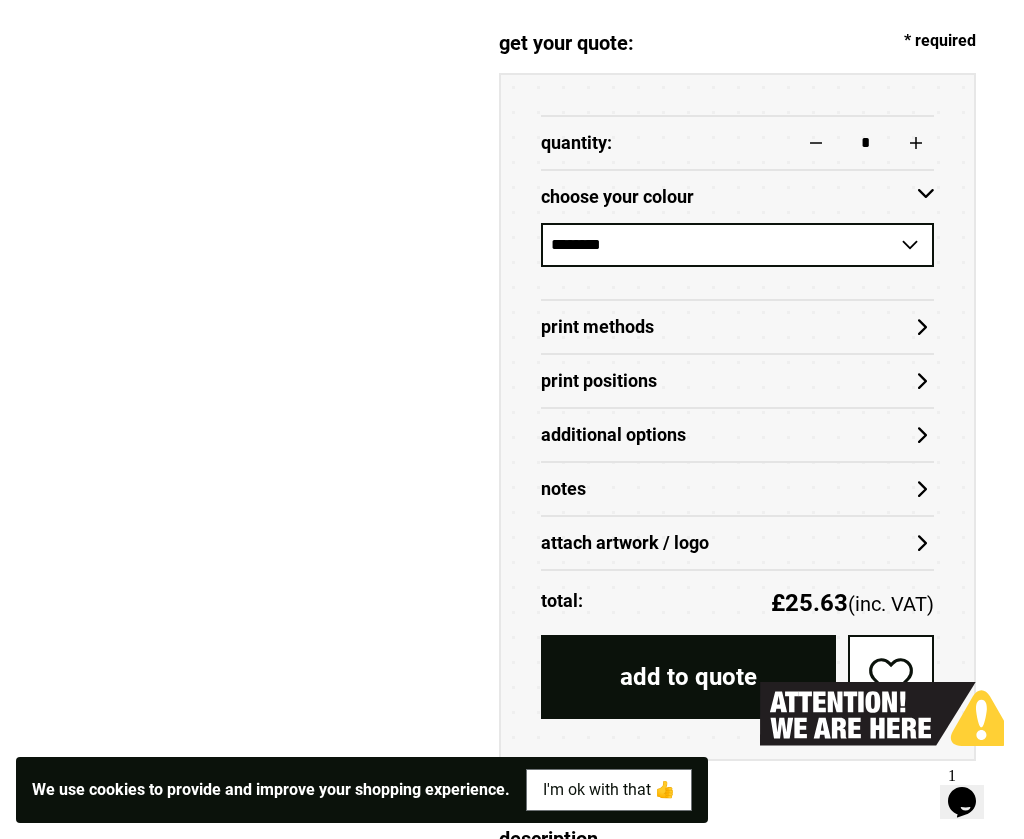 click on "Print Methods" at bounding box center (737, 326) 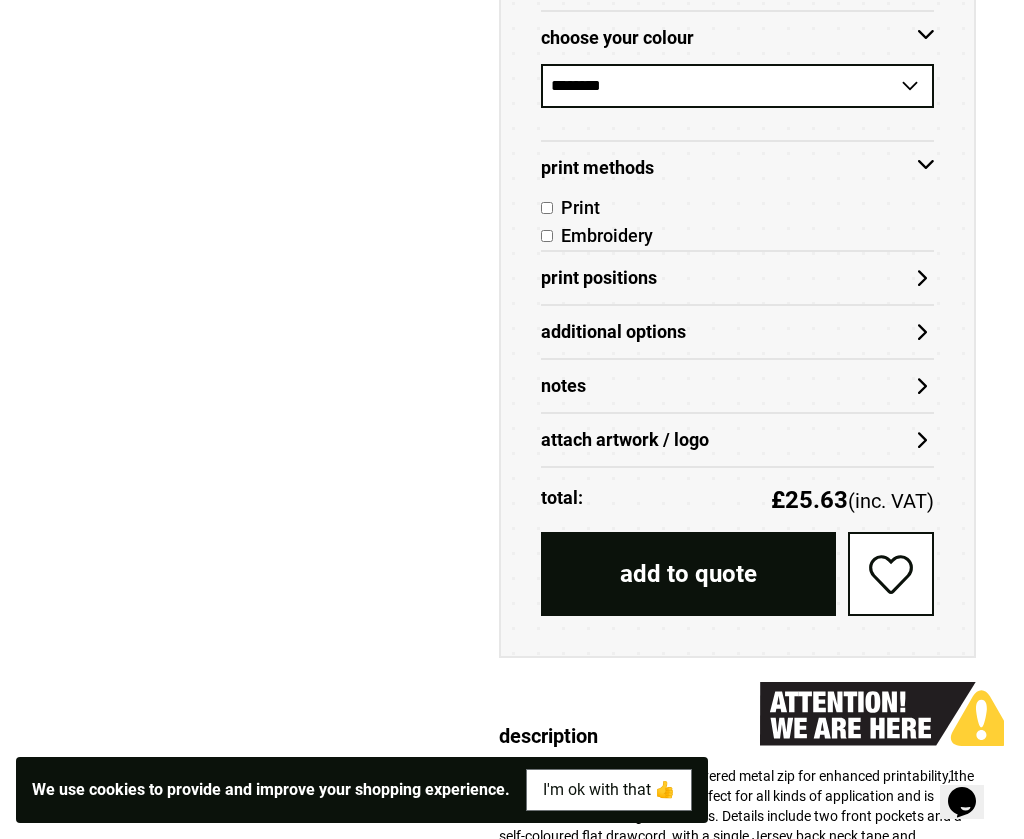 scroll, scrollTop: 1154, scrollLeft: 0, axis: vertical 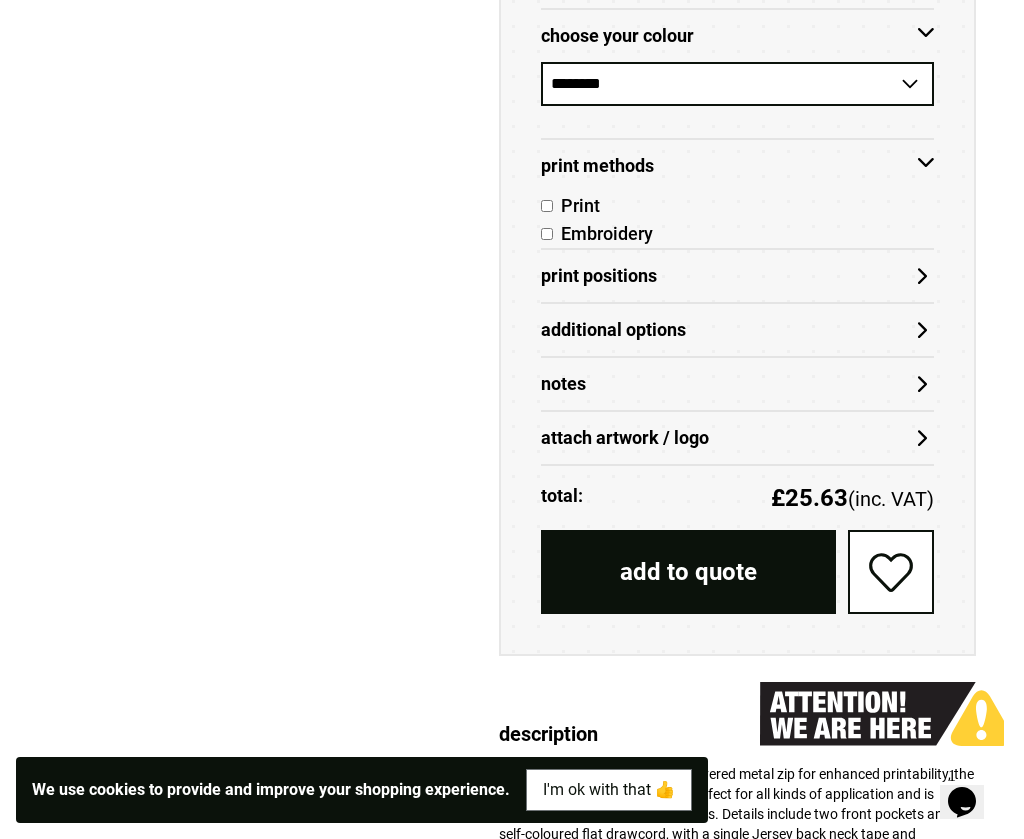 click on "Embroidery" at bounding box center (603, 233) 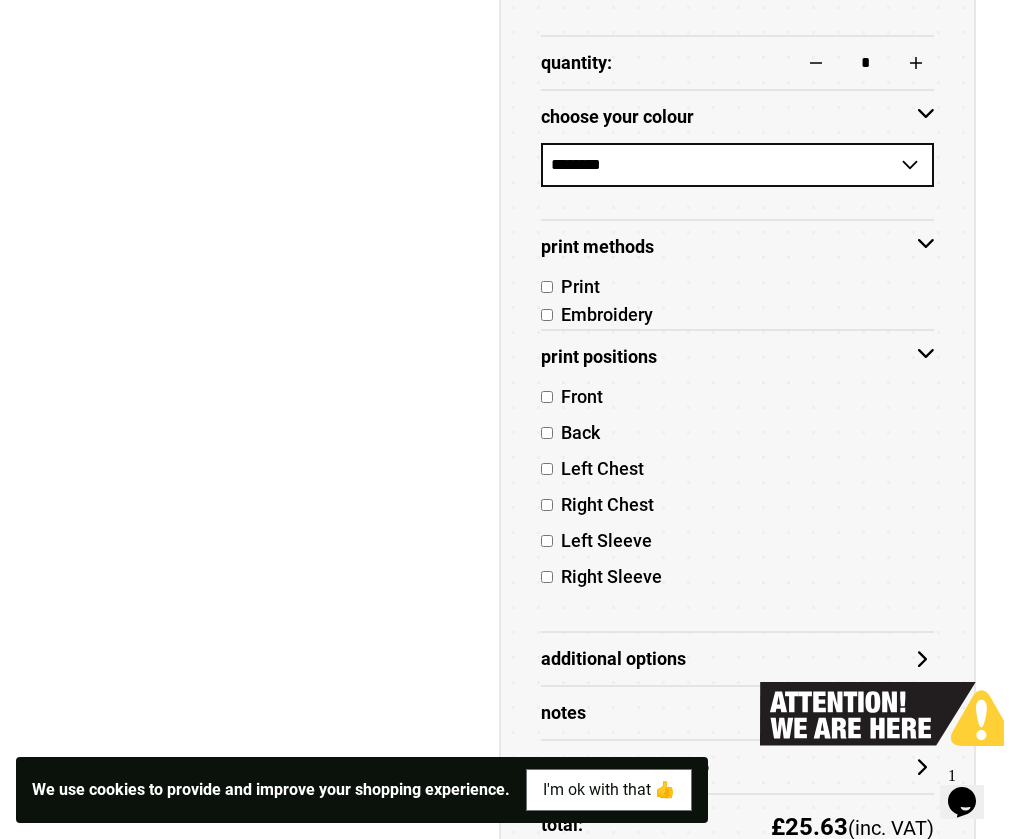 scroll, scrollTop: 1073, scrollLeft: 0, axis: vertical 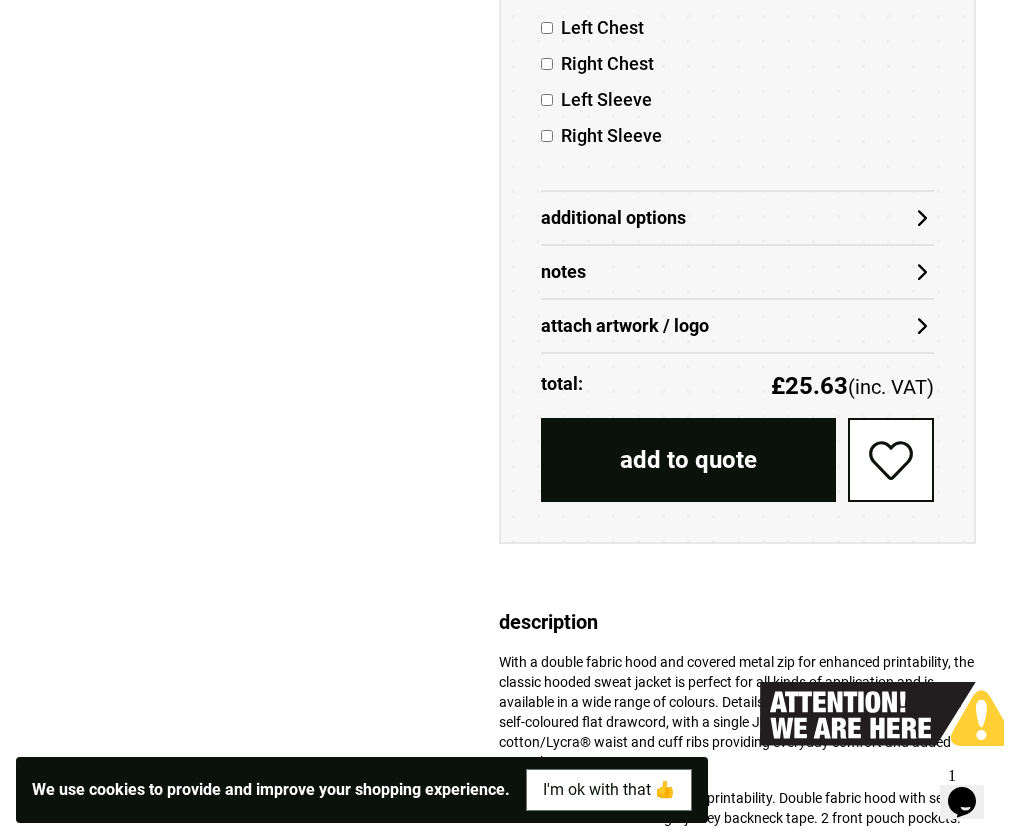 click on "Additional Options" at bounding box center [737, 218] 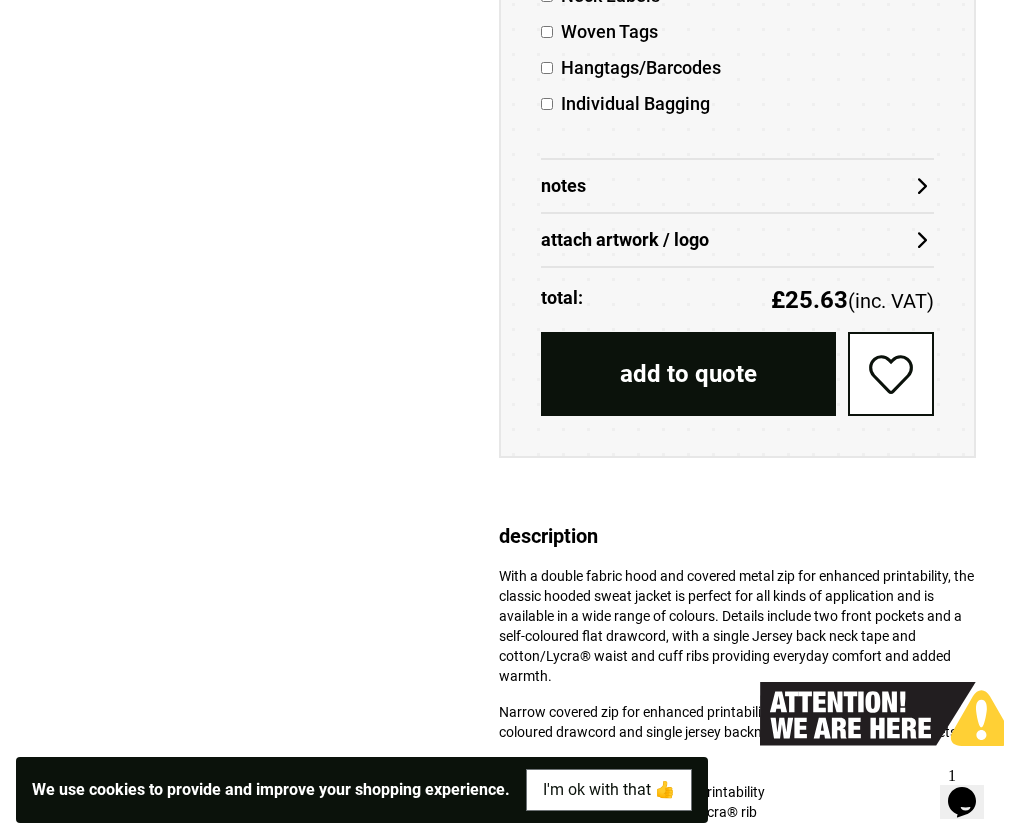 scroll, scrollTop: 1797, scrollLeft: 0, axis: vertical 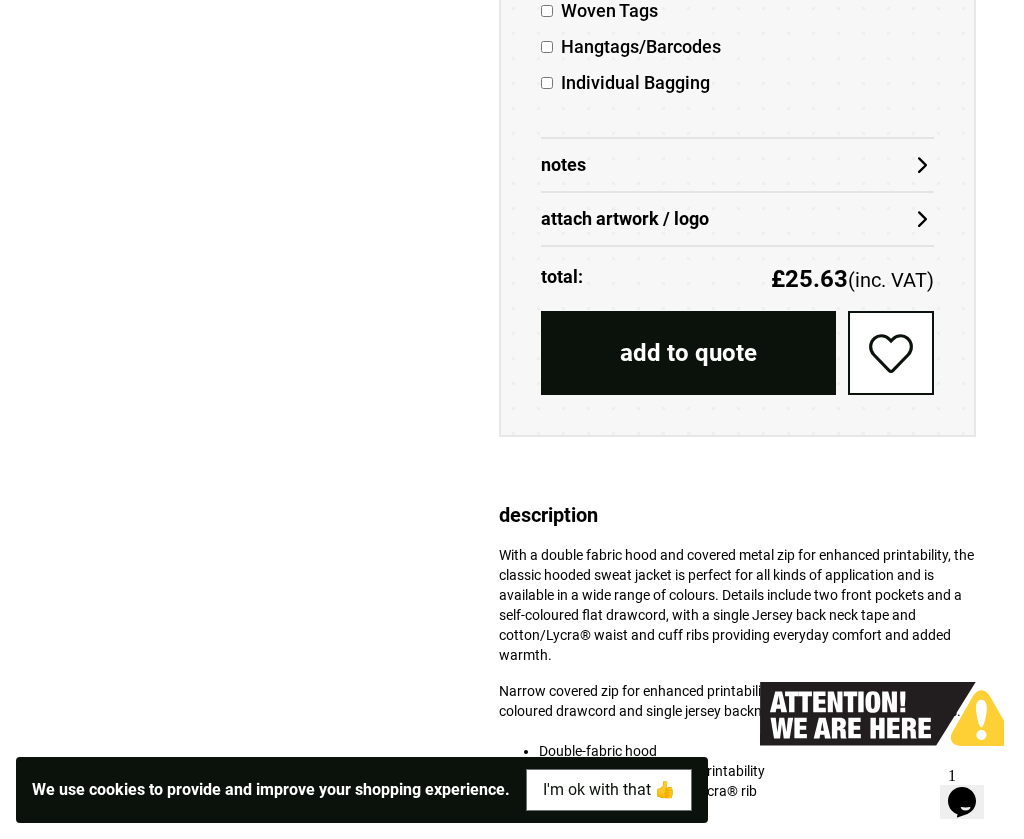 click on "Notes" at bounding box center (737, 165) 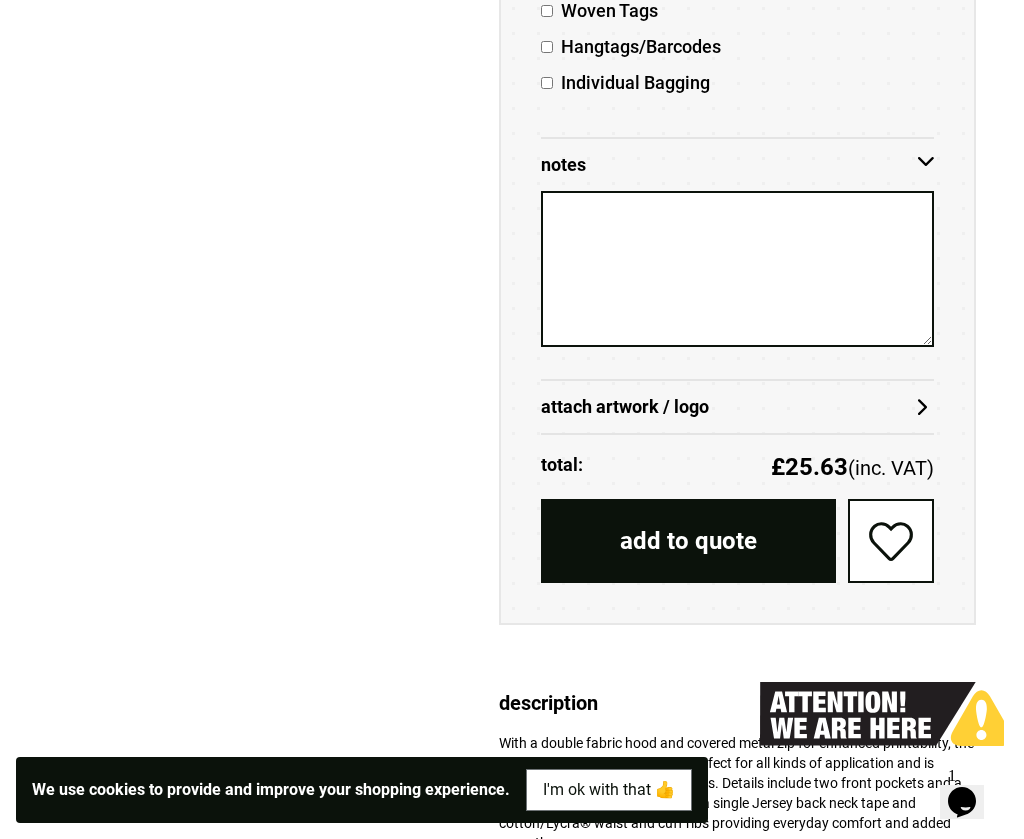 click at bounding box center (737, 269) 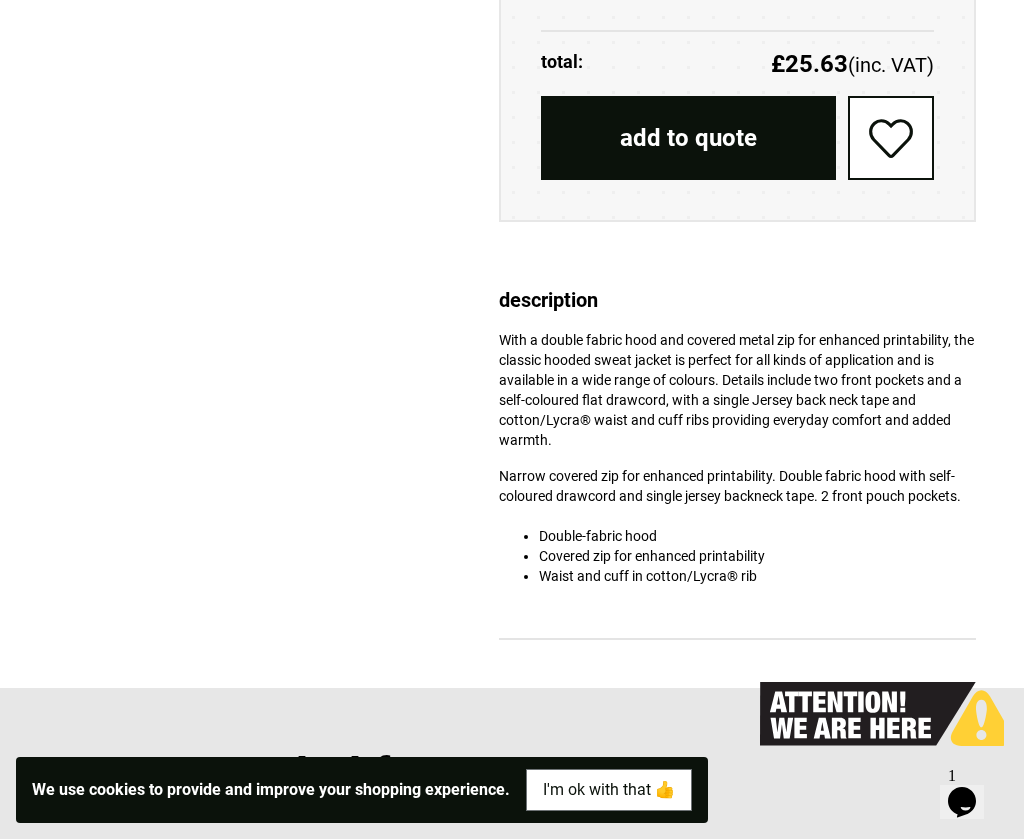 scroll, scrollTop: 2294, scrollLeft: 0, axis: vertical 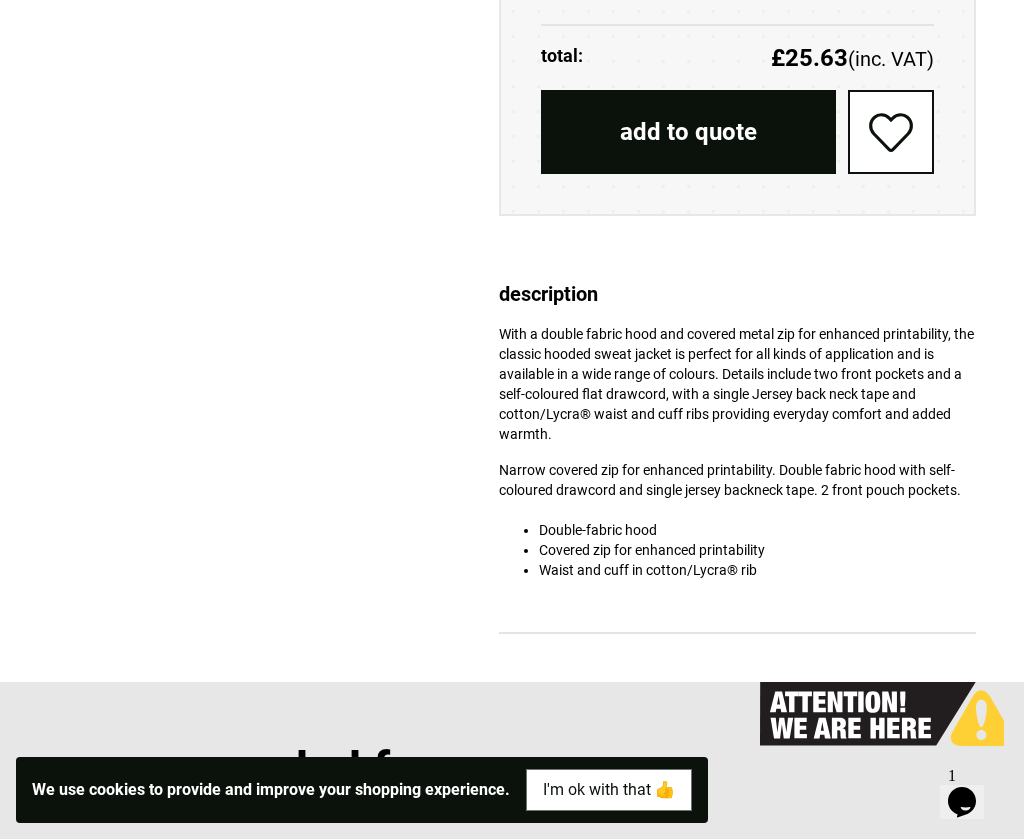 click on "add to quote" at bounding box center (688, 132) 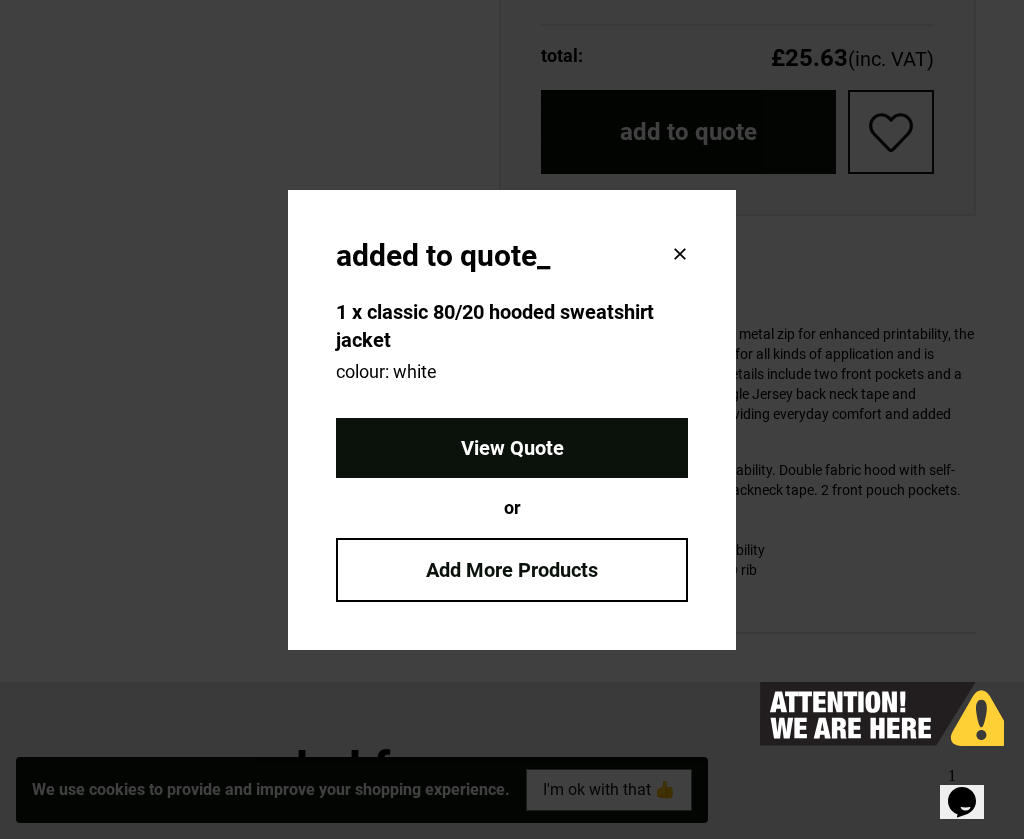 click on "View Quote" at bounding box center (512, 448) 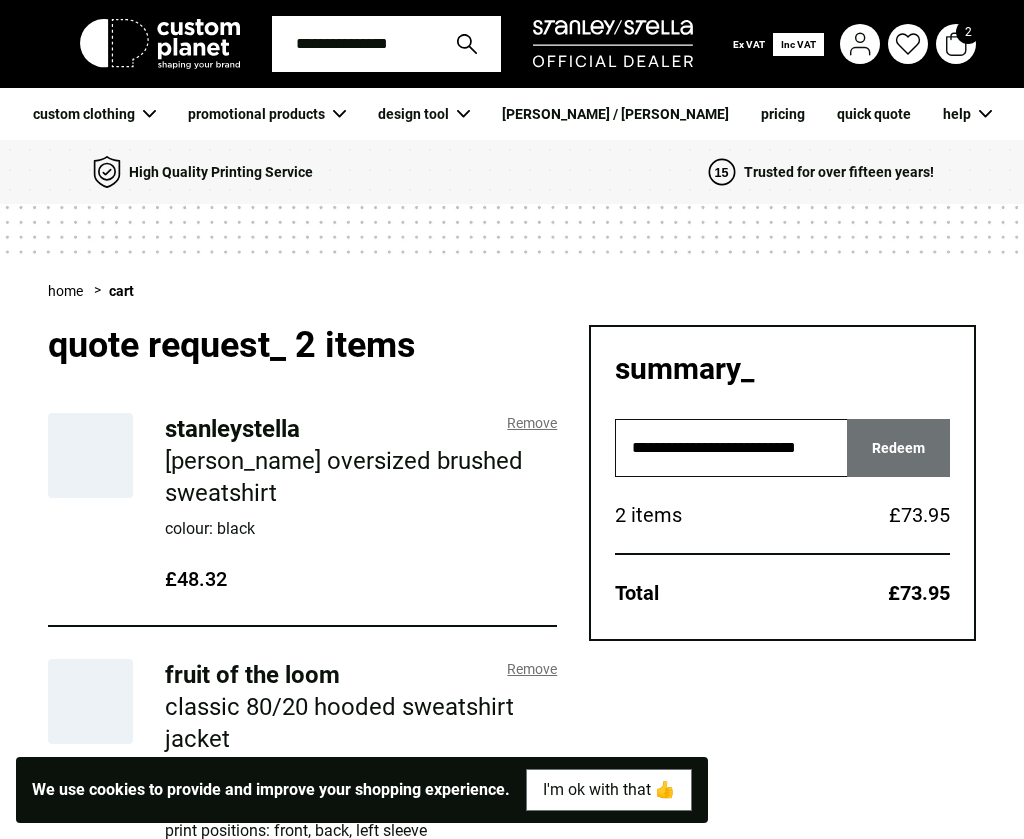 scroll, scrollTop: 0, scrollLeft: 0, axis: both 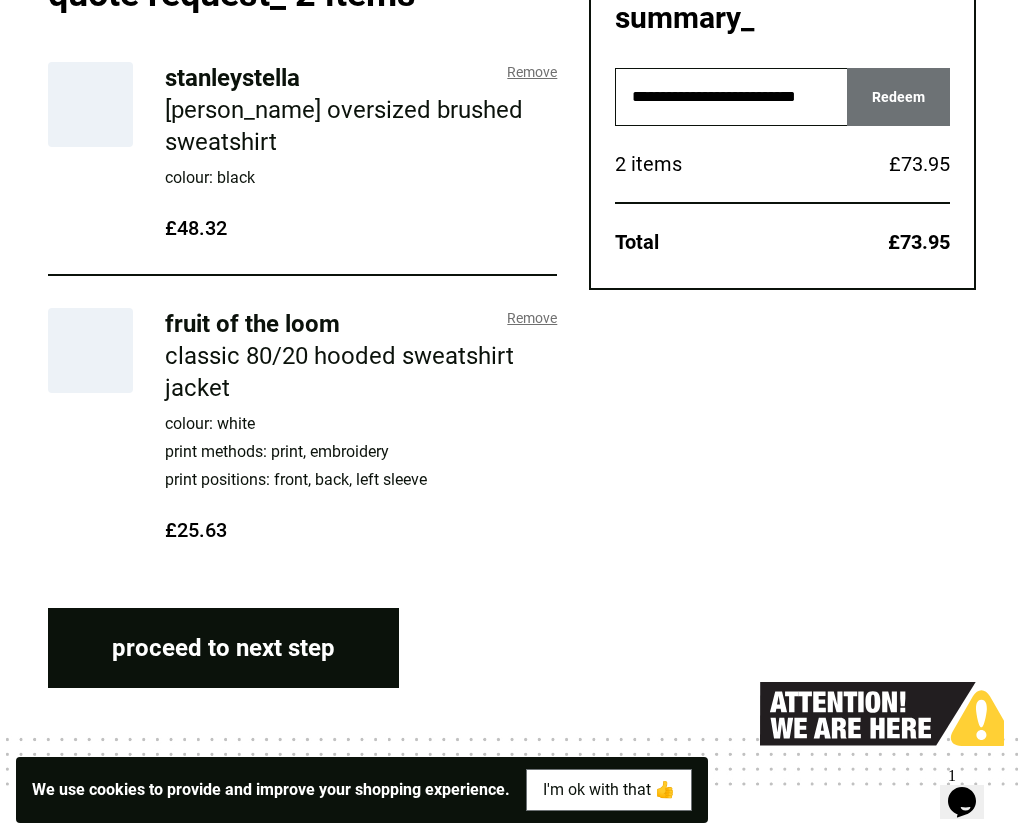 click on "proceed to next step" at bounding box center (223, 648) 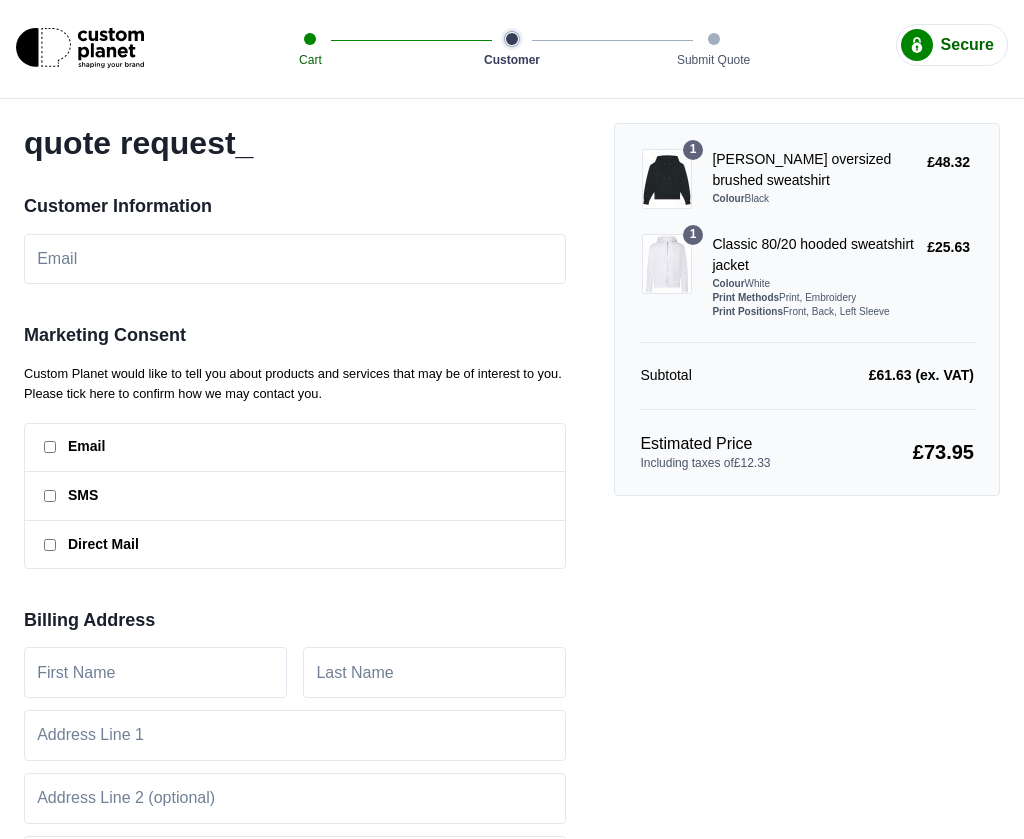 scroll, scrollTop: 0, scrollLeft: 0, axis: both 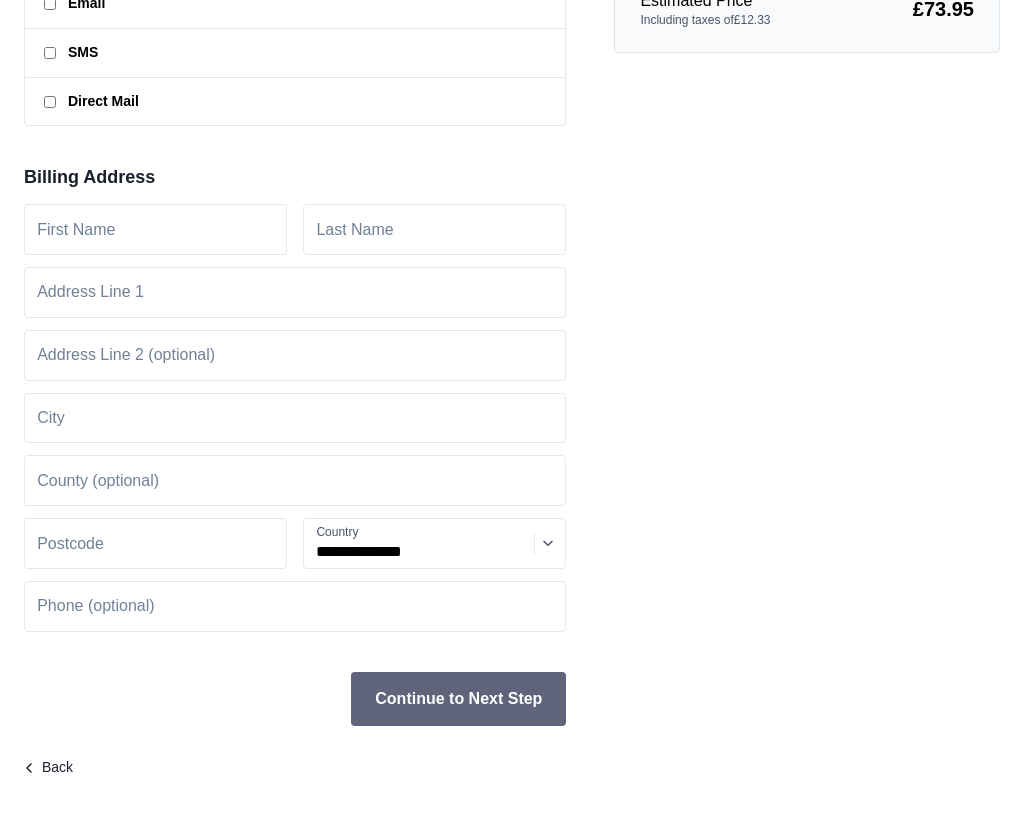 click on "Continue to Next Step" at bounding box center [458, 699] 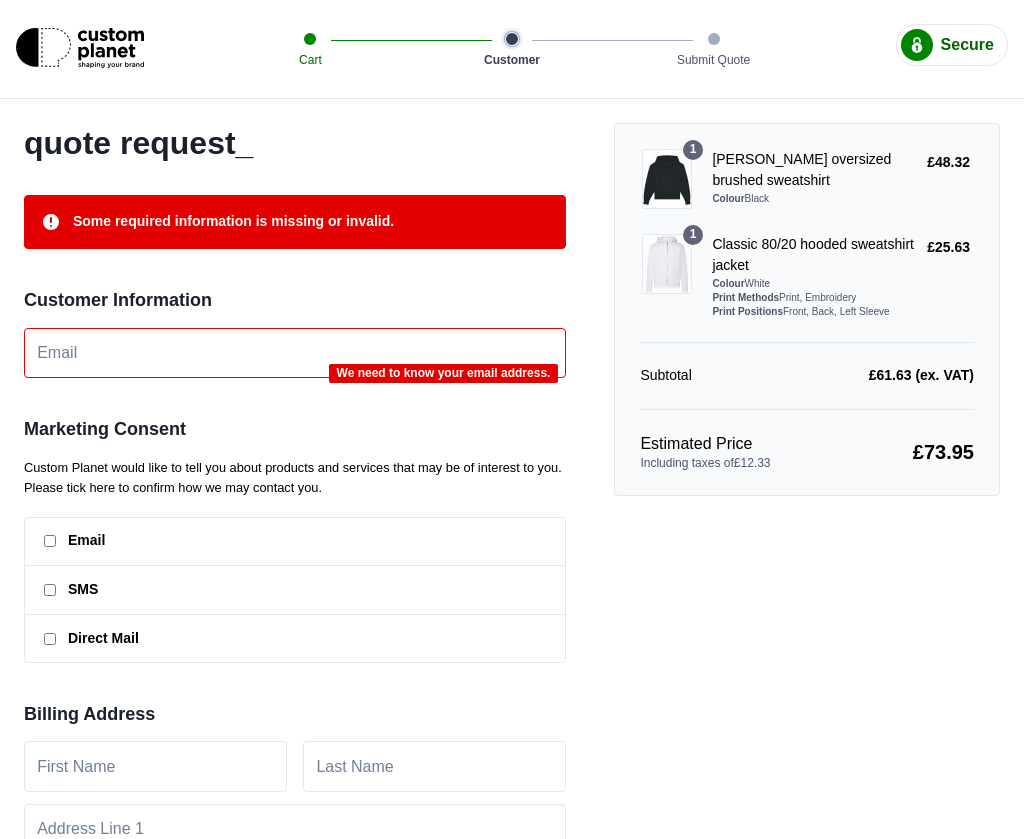scroll, scrollTop: 0, scrollLeft: 0, axis: both 